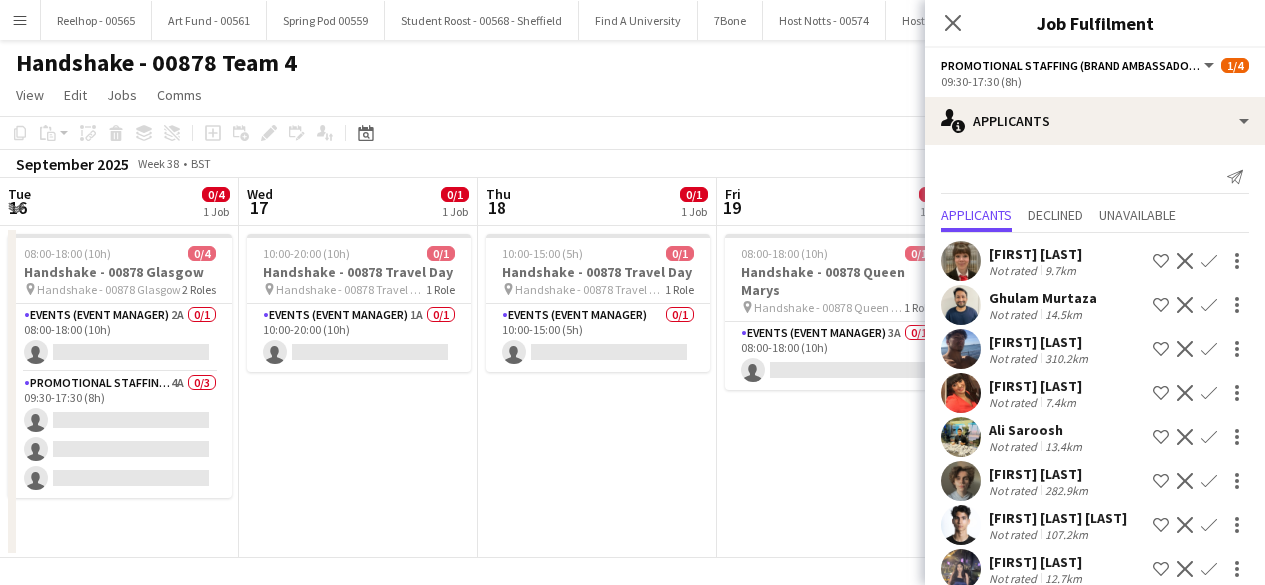 scroll, scrollTop: 0, scrollLeft: 0, axis: both 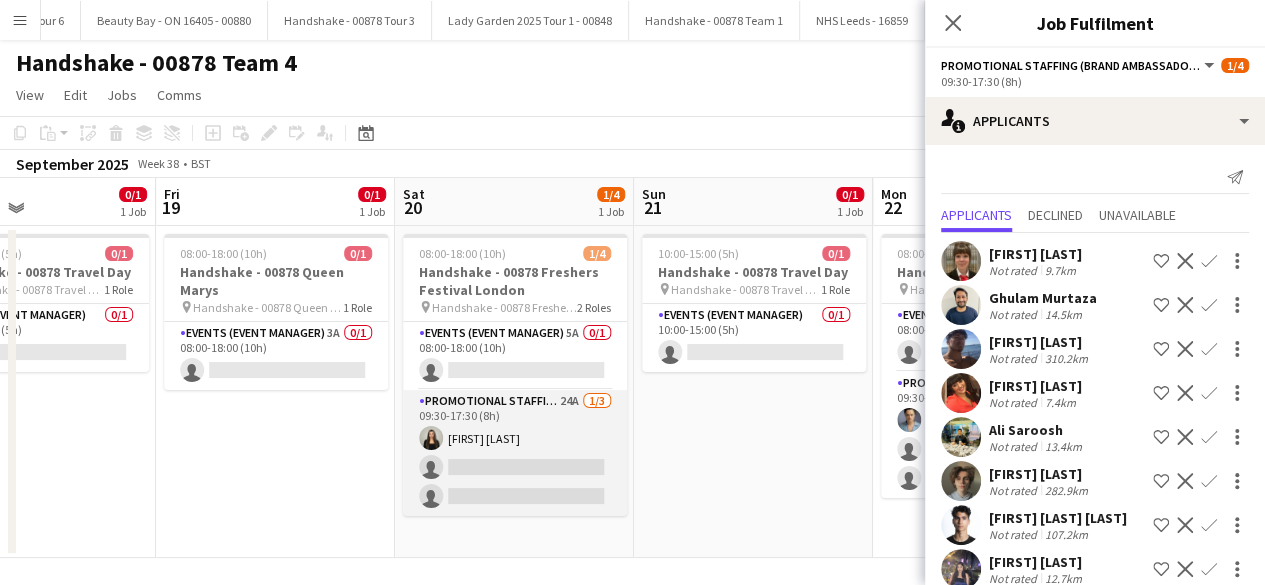 click on "Promotional Staffing (Brand Ambassadors)   24A   1/3   09:30-17:30 (8h)
Alishah Malik
single-neutral-actions
single-neutral-actions" at bounding box center [515, 453] 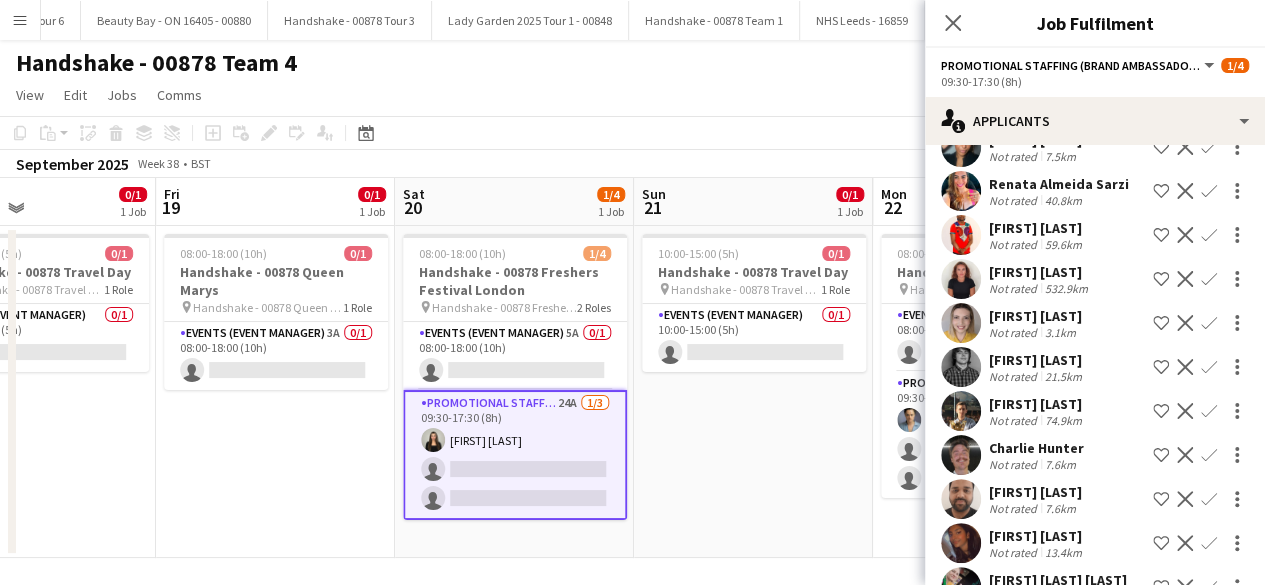 scroll, scrollTop: 650, scrollLeft: 0, axis: vertical 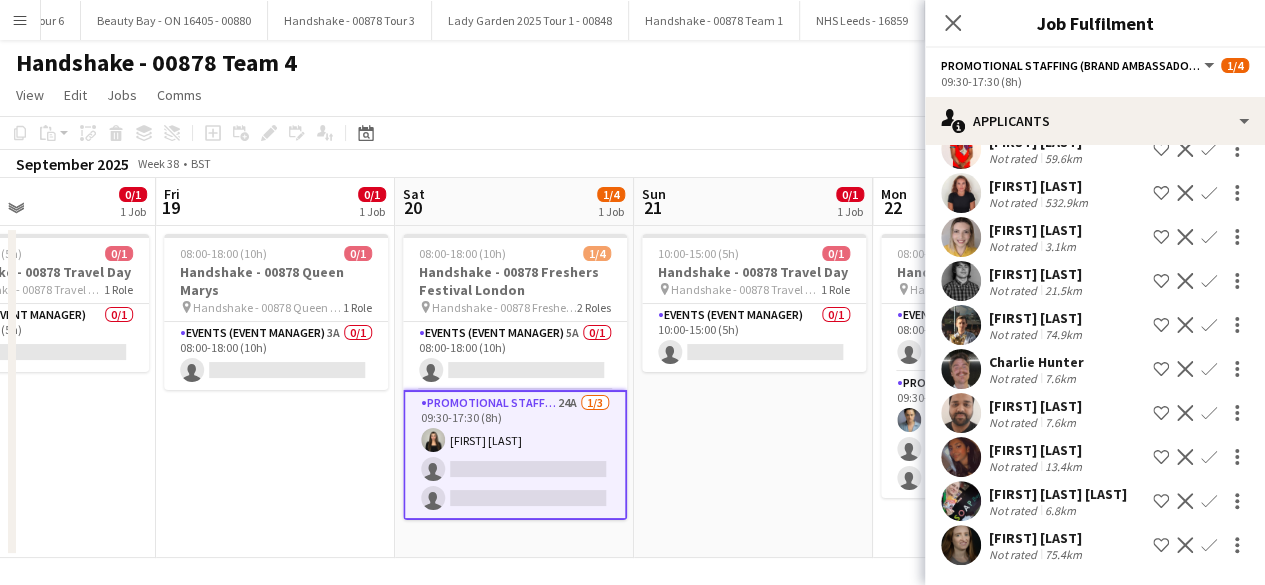 click on "Confirm" at bounding box center [1209, 501] 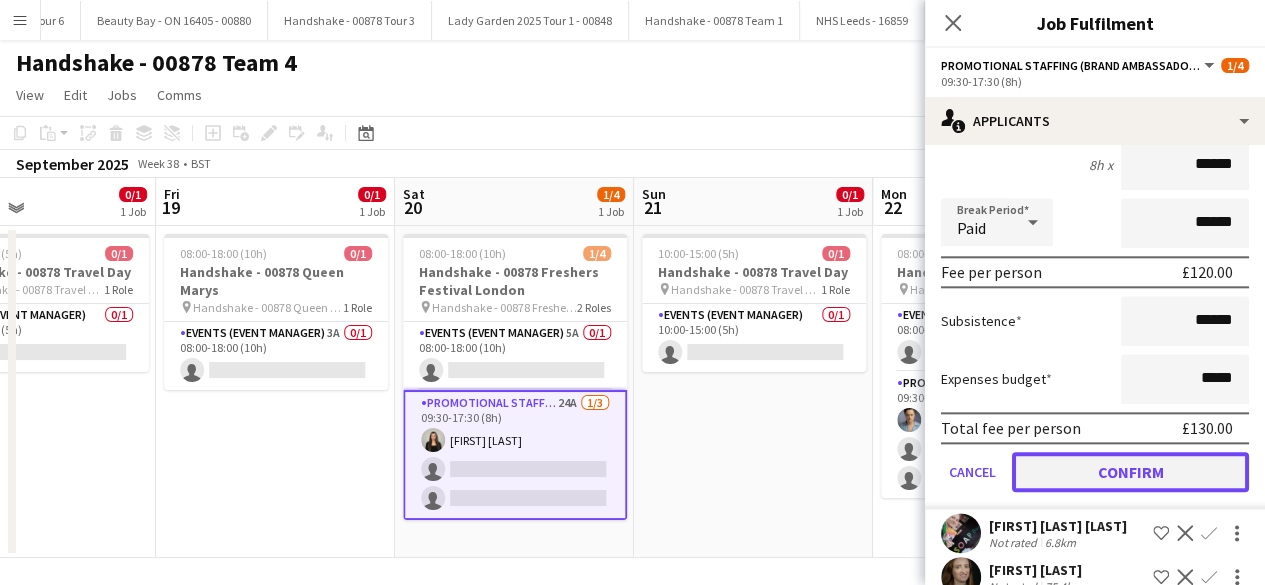 click on "Confirm" 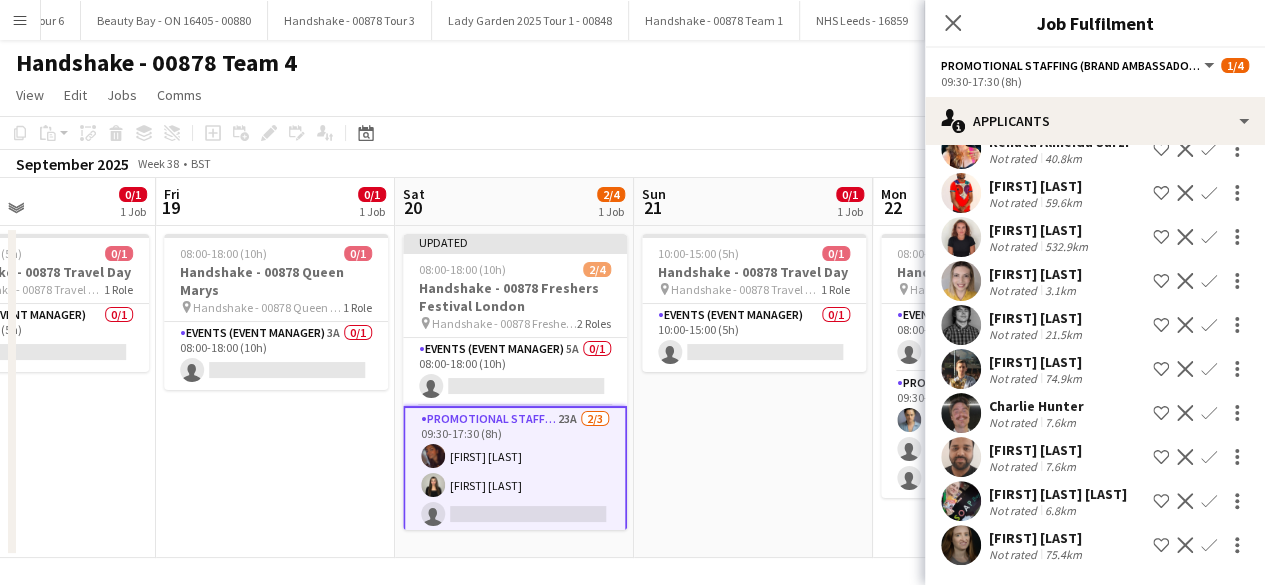 scroll, scrollTop: 565, scrollLeft: 0, axis: vertical 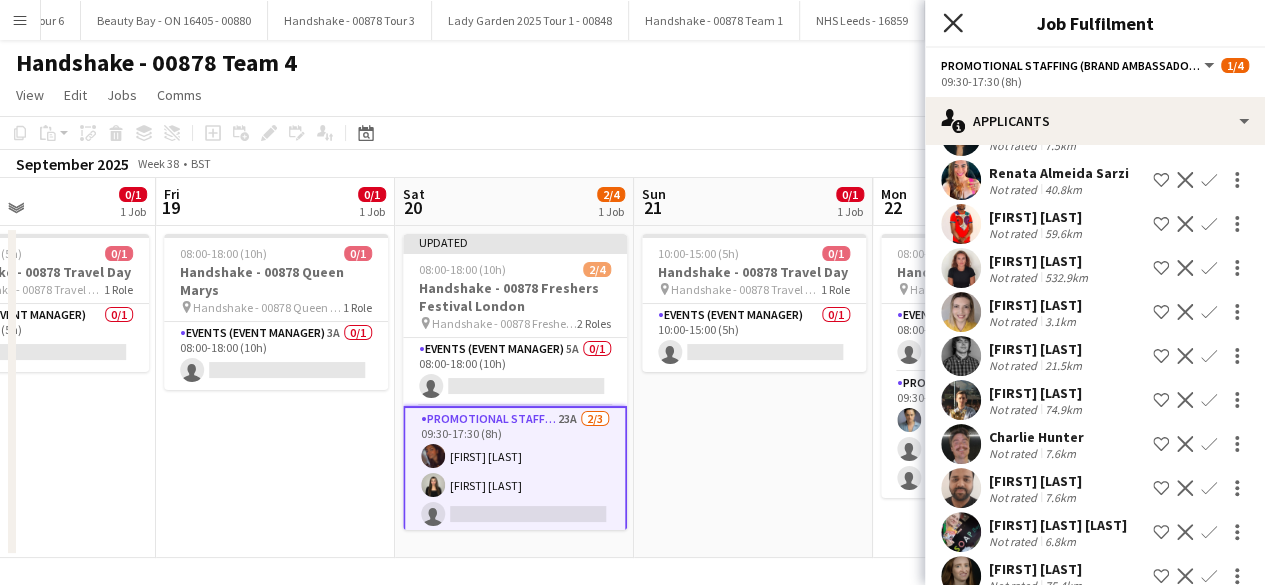 click on "Close pop-in" 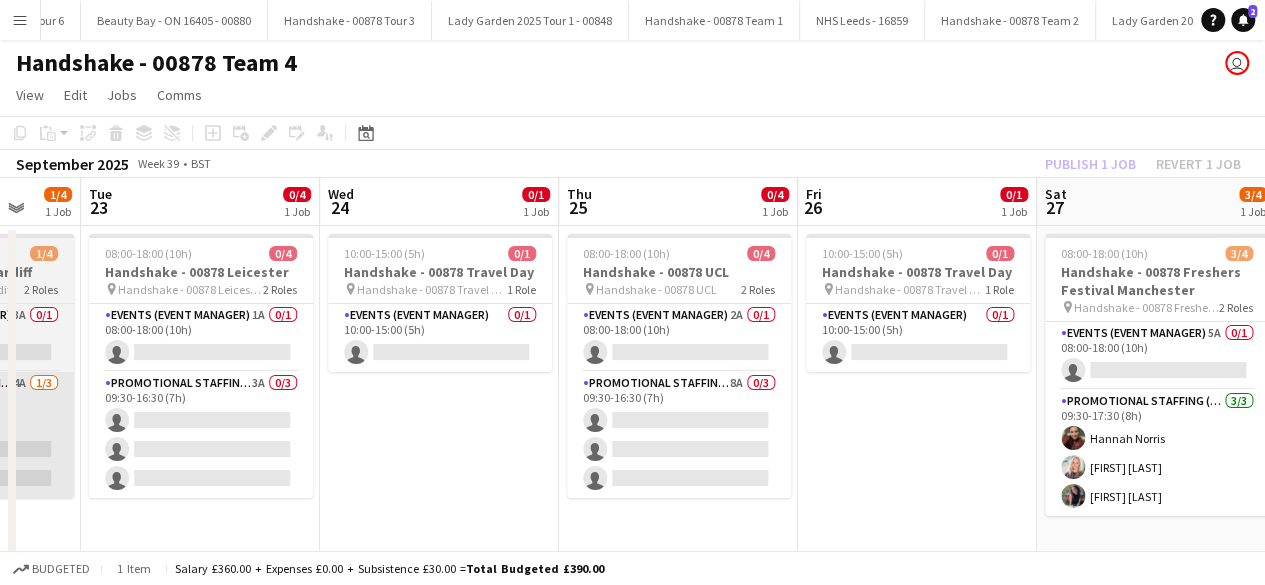 scroll, scrollTop: 0, scrollLeft: 637, axis: horizontal 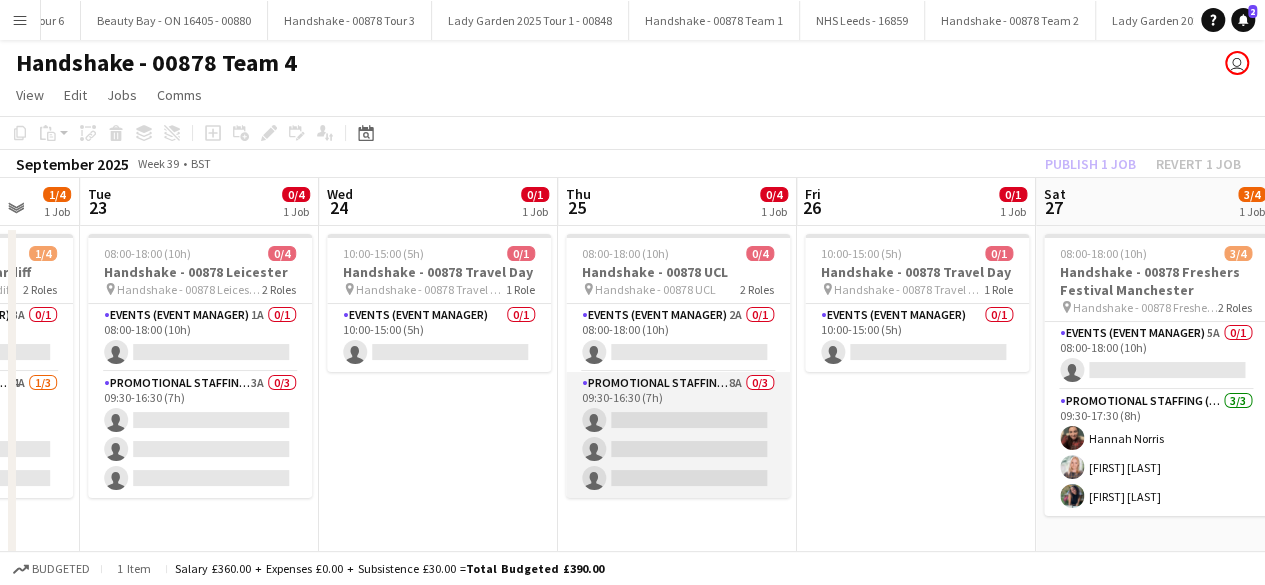 click on "Promotional Staffing (Brand Ambassadors)   8A   0/3   09:30-16:30 (7h)
single-neutral-actions
single-neutral-actions
single-neutral-actions" at bounding box center [678, 435] 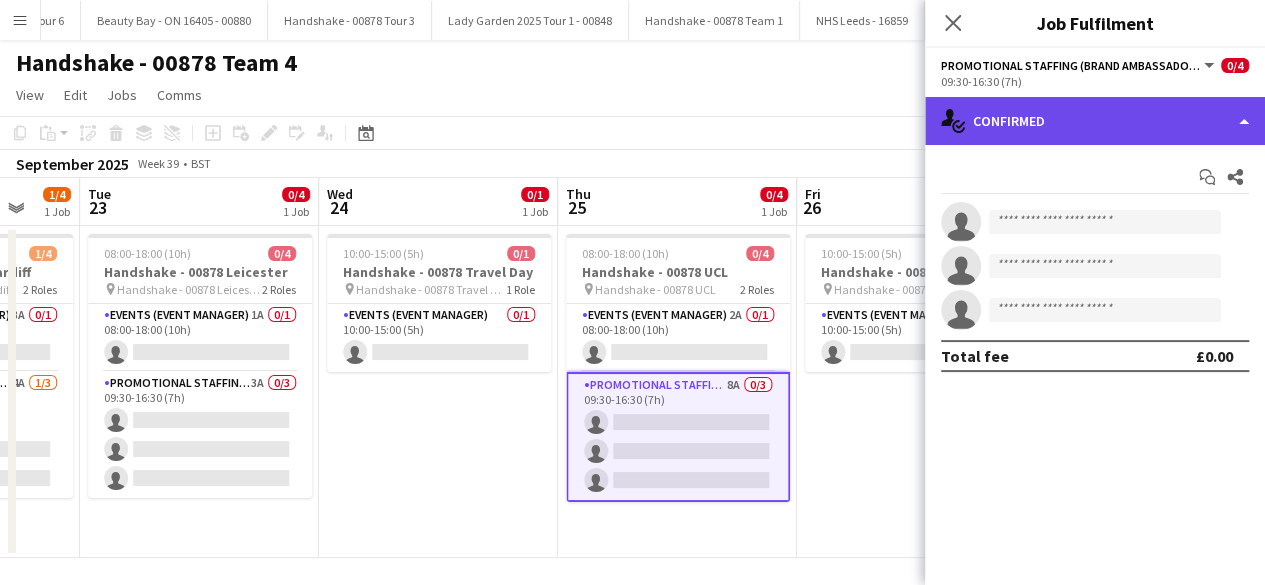 click on "single-neutral-actions-check-2
Confirmed" 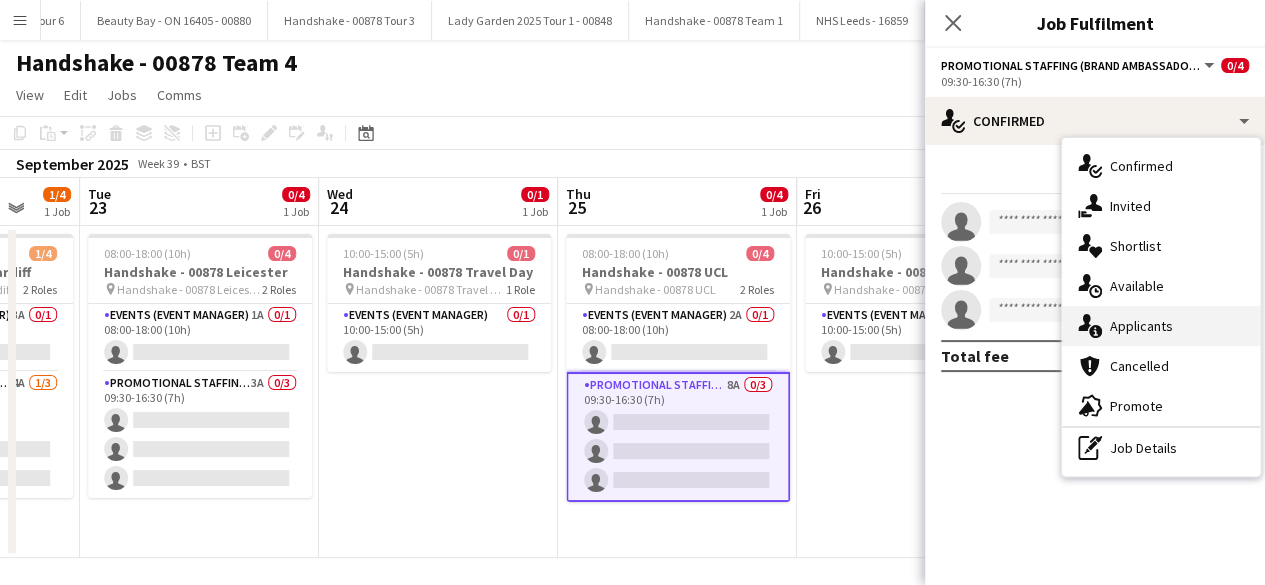 click on "single-neutral-actions-information
Applicants" at bounding box center [1161, 326] 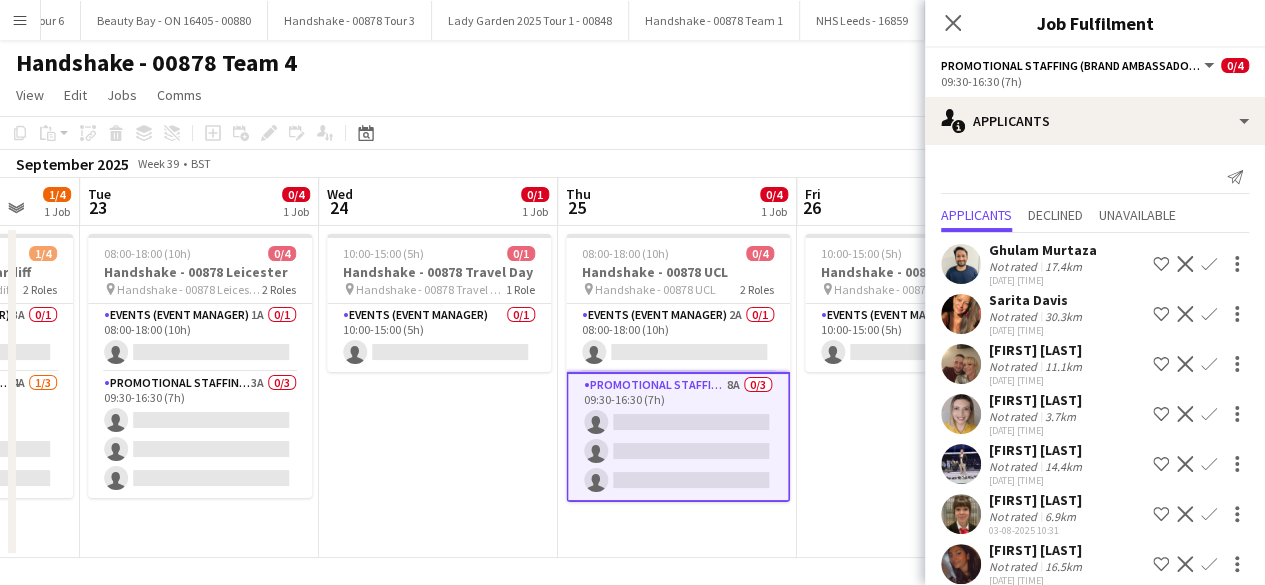 scroll, scrollTop: 21, scrollLeft: 0, axis: vertical 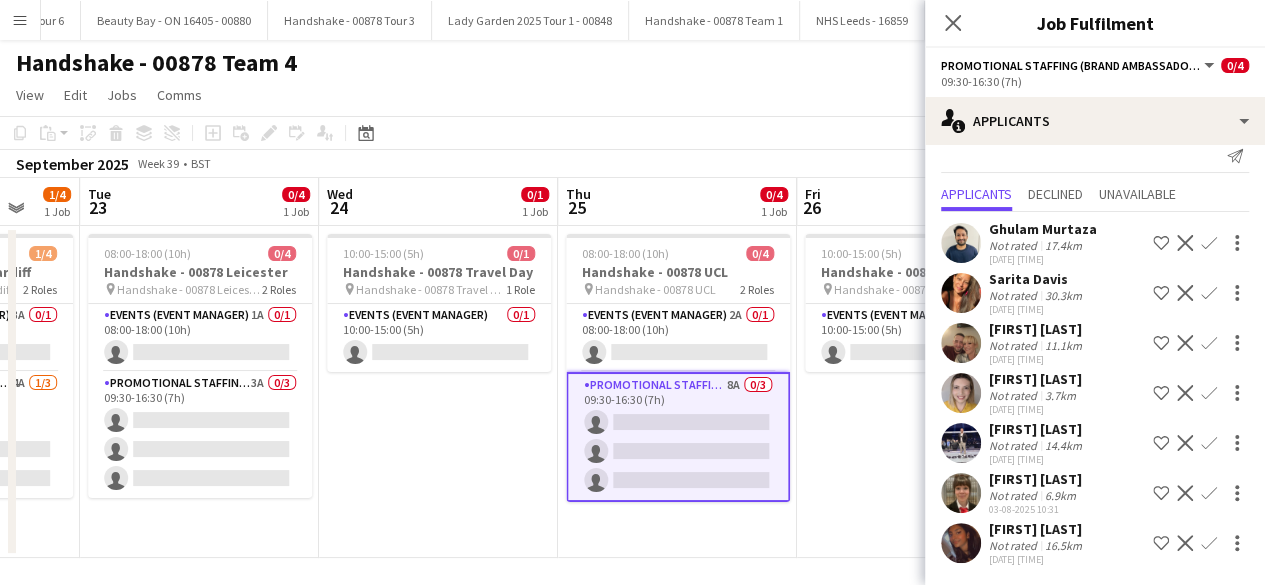 click on "Confirm" 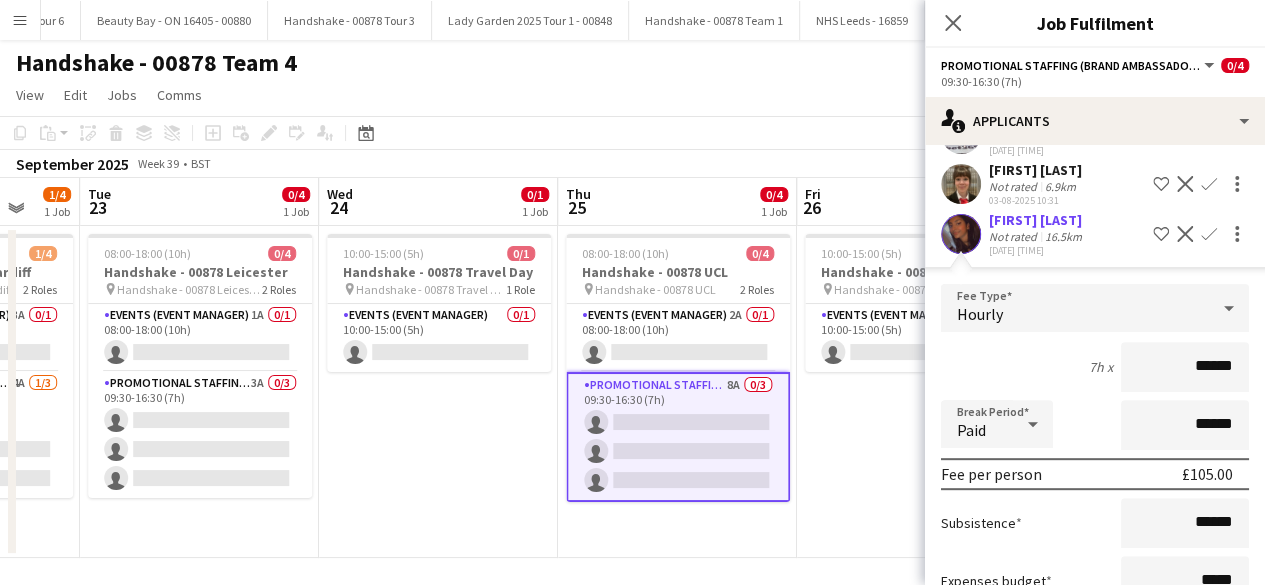 scroll, scrollTop: 474, scrollLeft: 0, axis: vertical 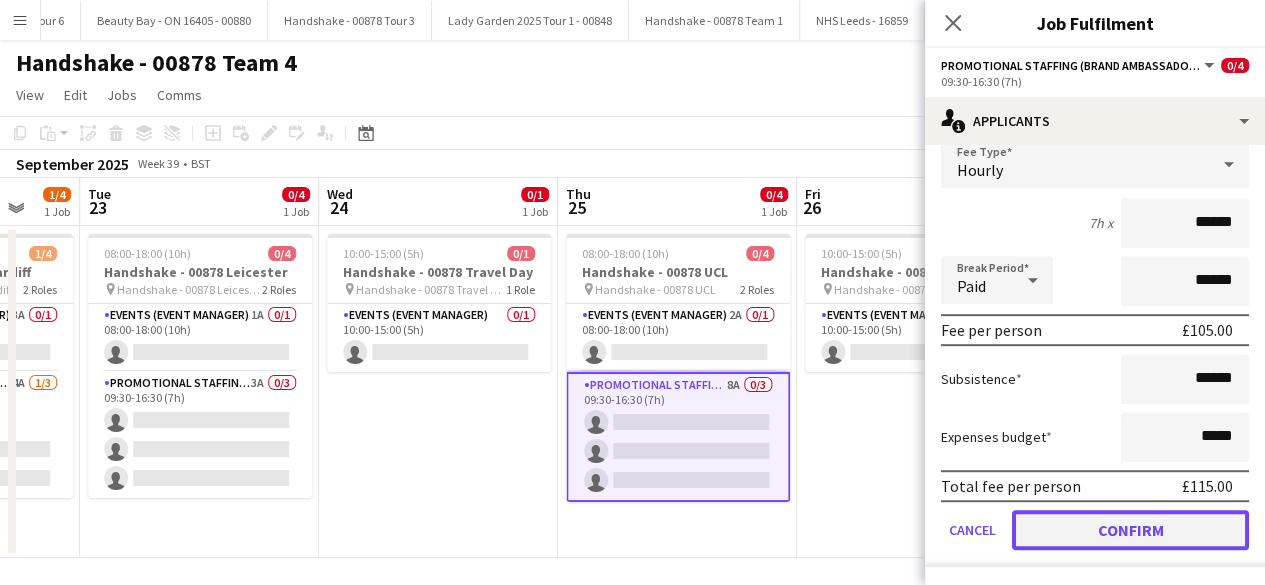 click on "Confirm" 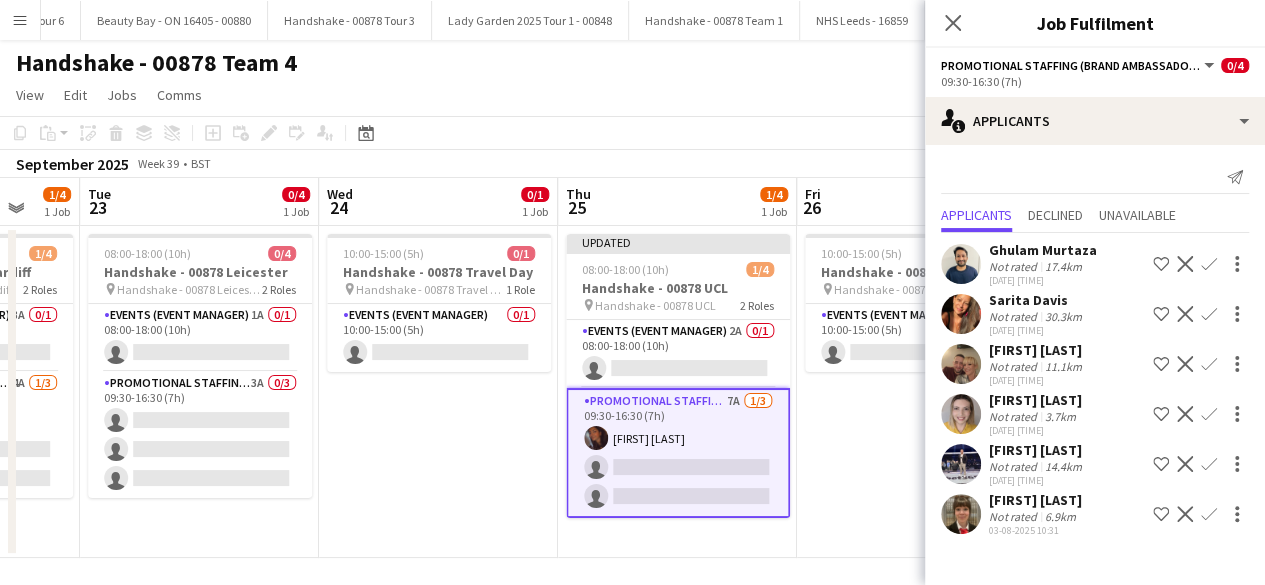 scroll, scrollTop: 0, scrollLeft: 0, axis: both 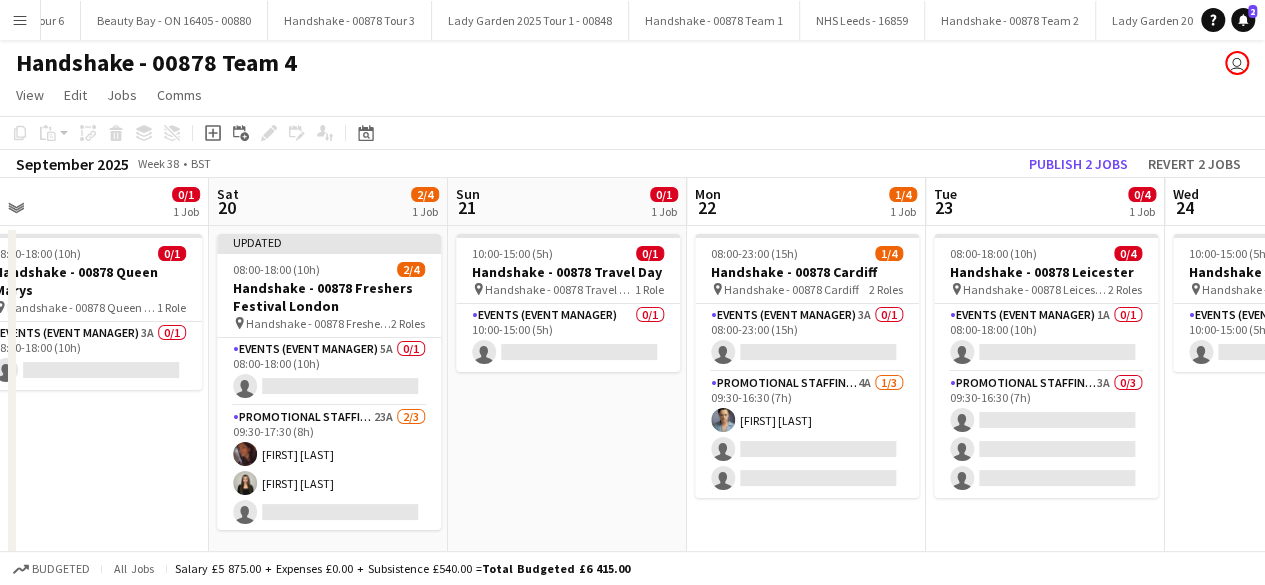 click on "10:00-15:00 (5h)    0/1   Handshake - 00878 Travel Day
pin
Handshake - 00878 Travel Day    1 Role   Events (Event Manager)   0/1   10:00-15:00 (5h)
single-neutral-actions" at bounding box center [567, 392] 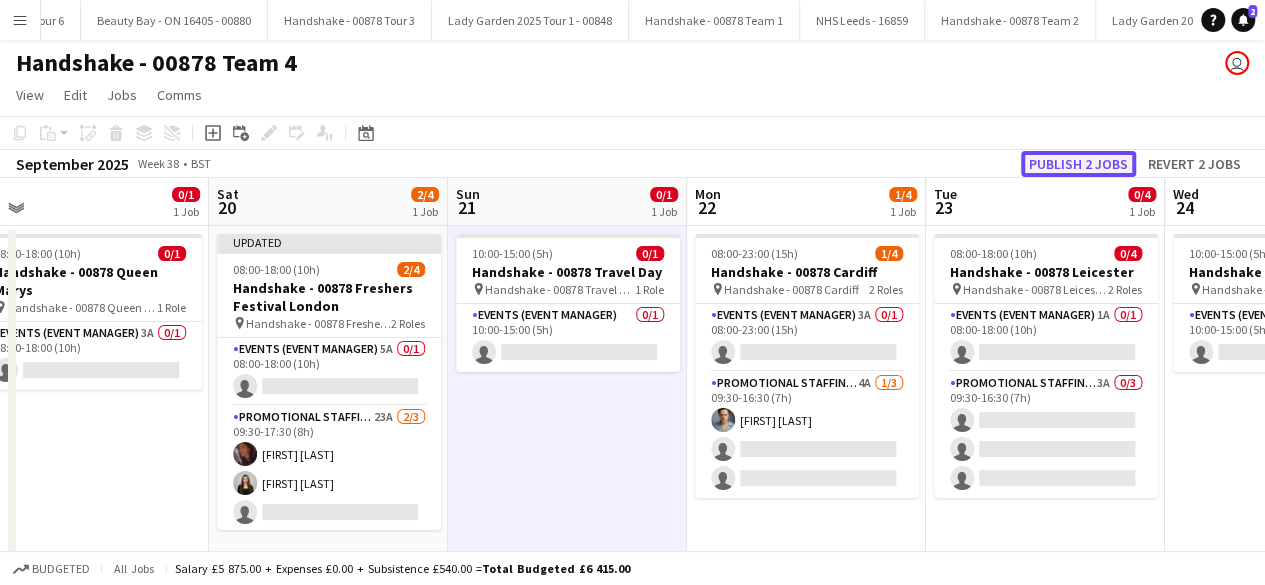 click on "Publish 2 jobs" 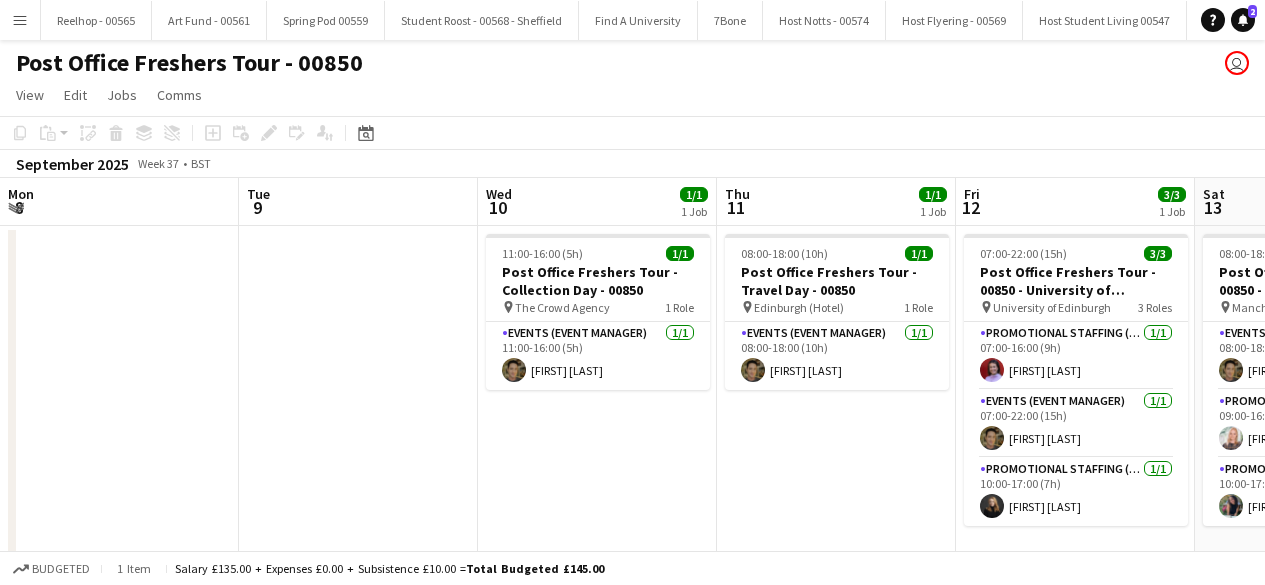 scroll, scrollTop: 0, scrollLeft: 0, axis: both 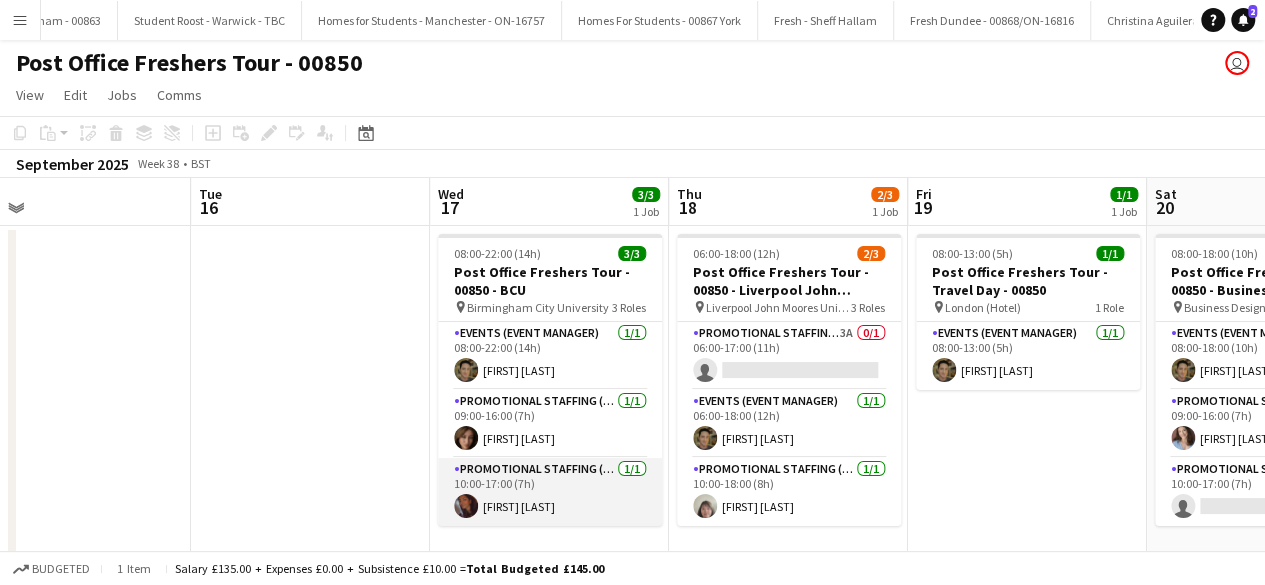 click on "Promotional Staffing (Brand Ambassadors)   1/1   10:00-17:00 (7h)
Sanjana Ramlall" at bounding box center [550, 492] 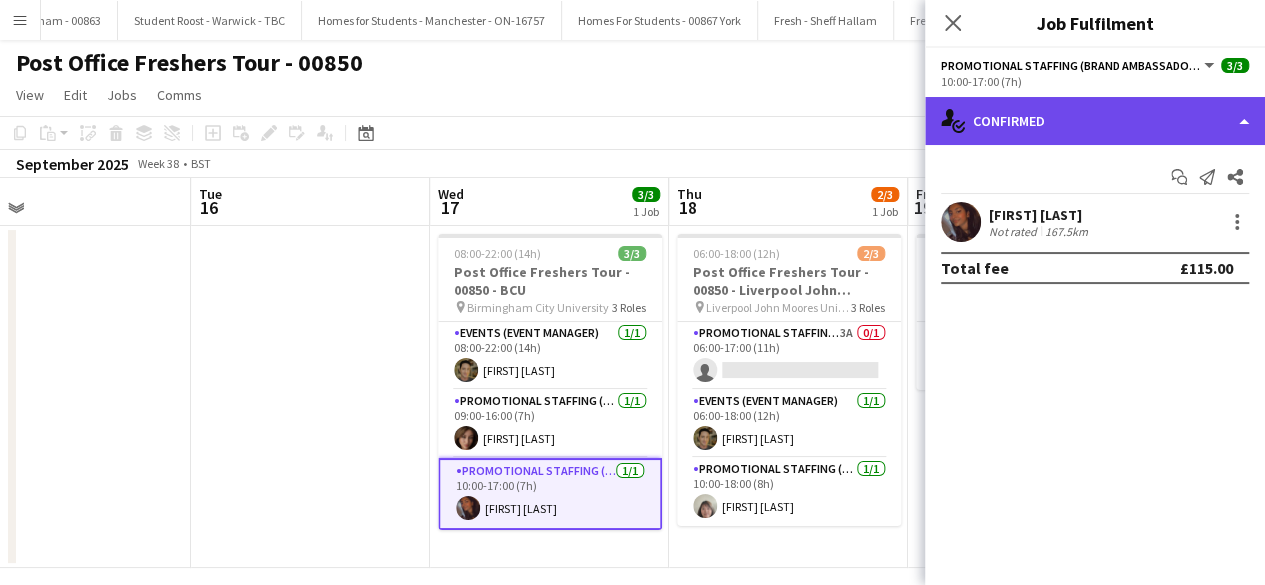 click on "single-neutral-actions-check-2
Confirmed" 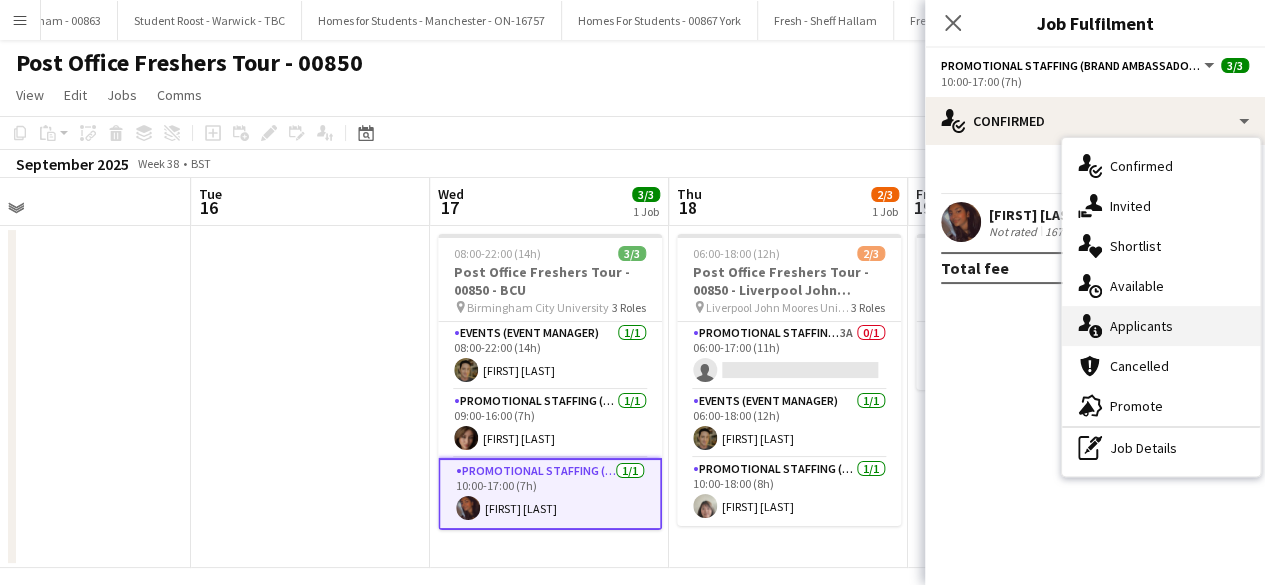 click on "single-neutral-actions-information
Applicants" at bounding box center (1161, 326) 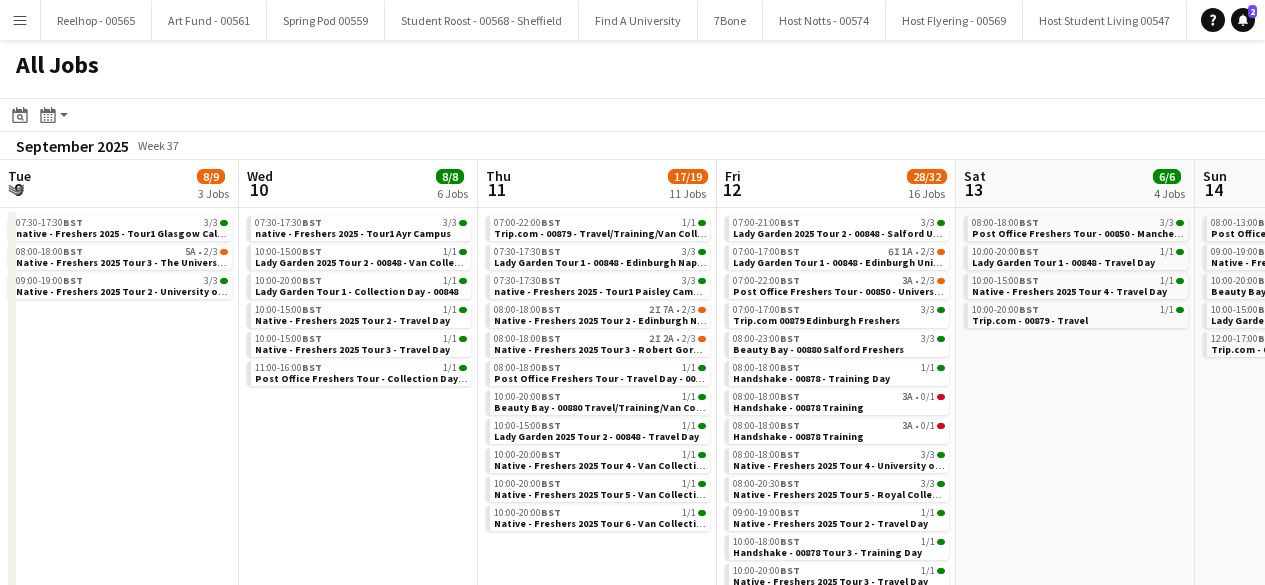 scroll, scrollTop: 6, scrollLeft: 0, axis: vertical 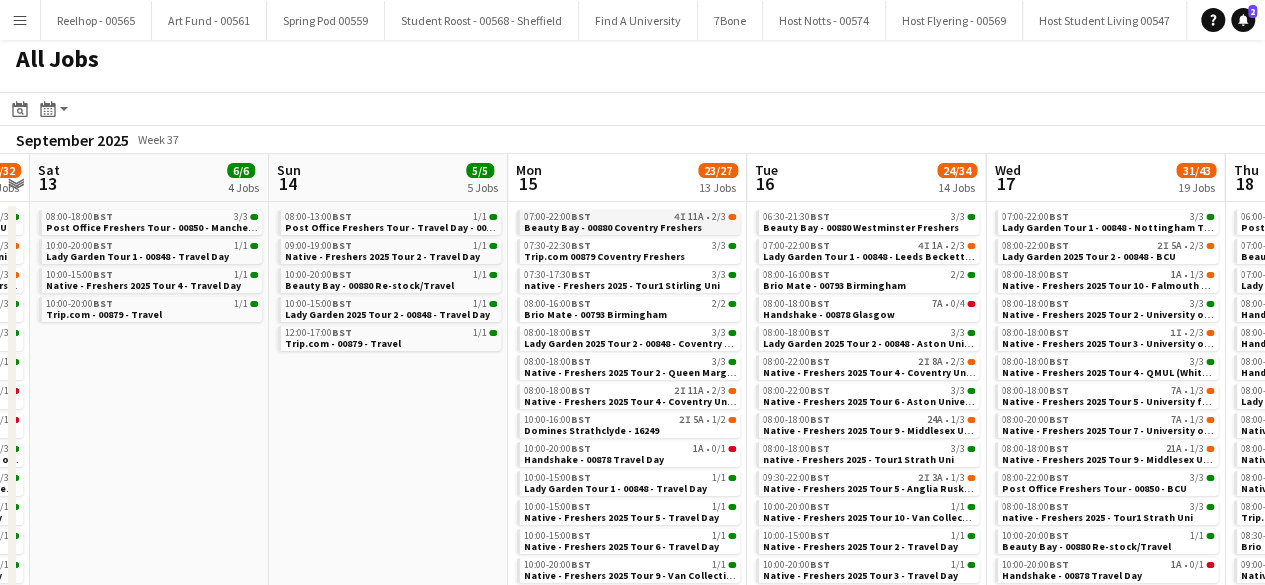 click on "07:00-22:00    BST   4I   11A   •   2/3" at bounding box center (630, 217) 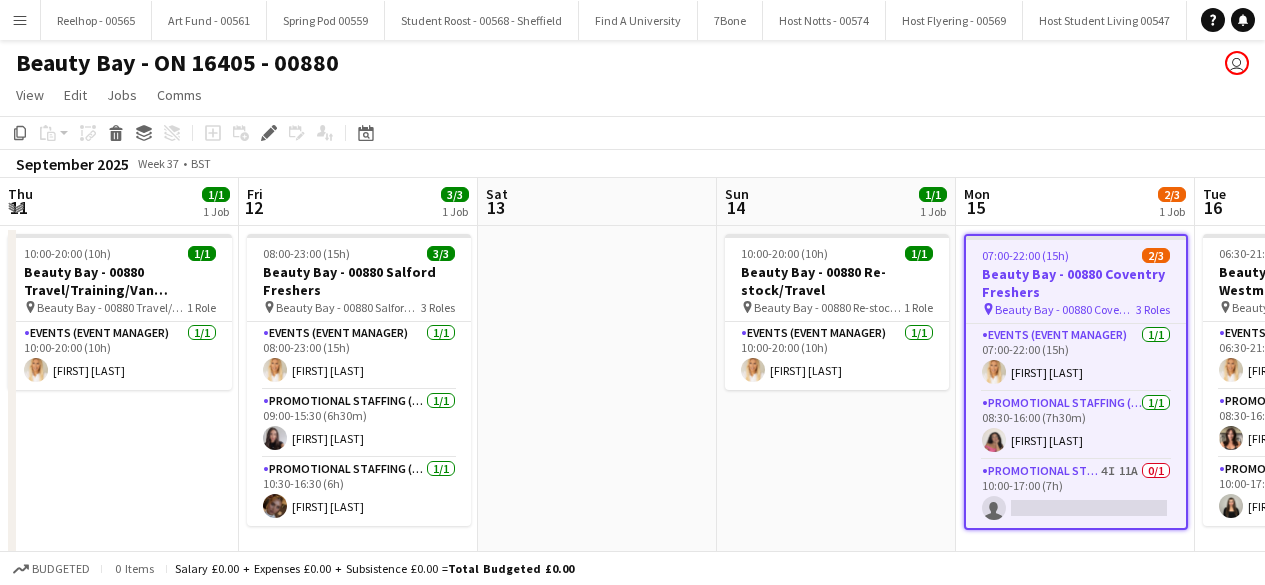 scroll, scrollTop: 0, scrollLeft: 0, axis: both 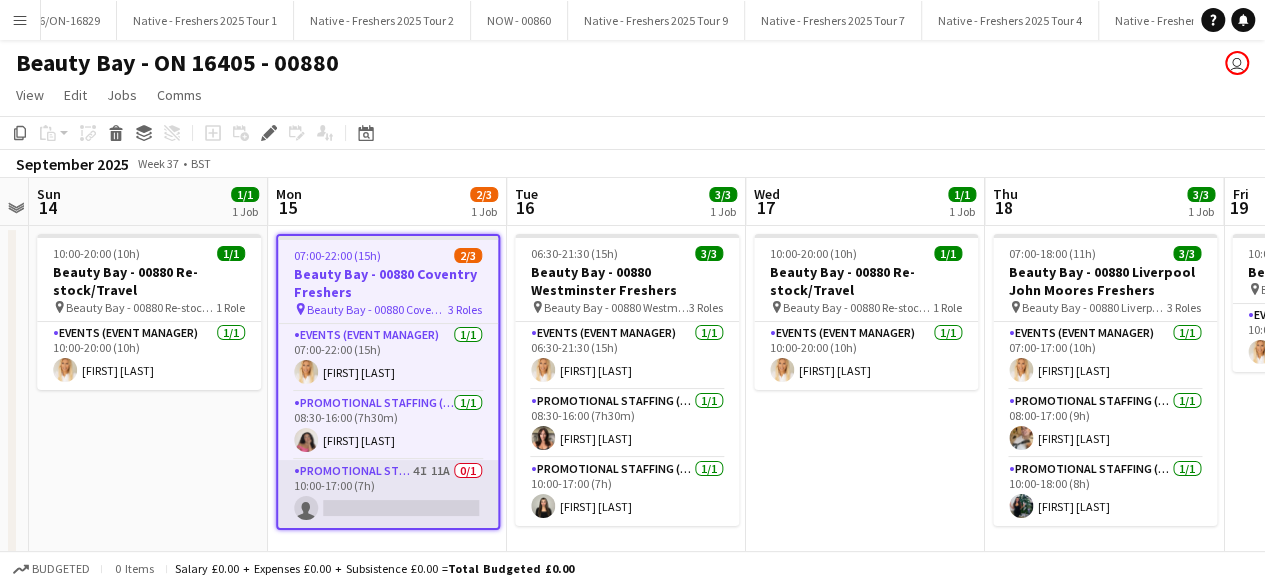 click on "Promotional Staffing (Brand Ambassadors)   4I   11A   0/1   10:00-17:00 (7h)
single-neutral-actions" at bounding box center [388, 494] 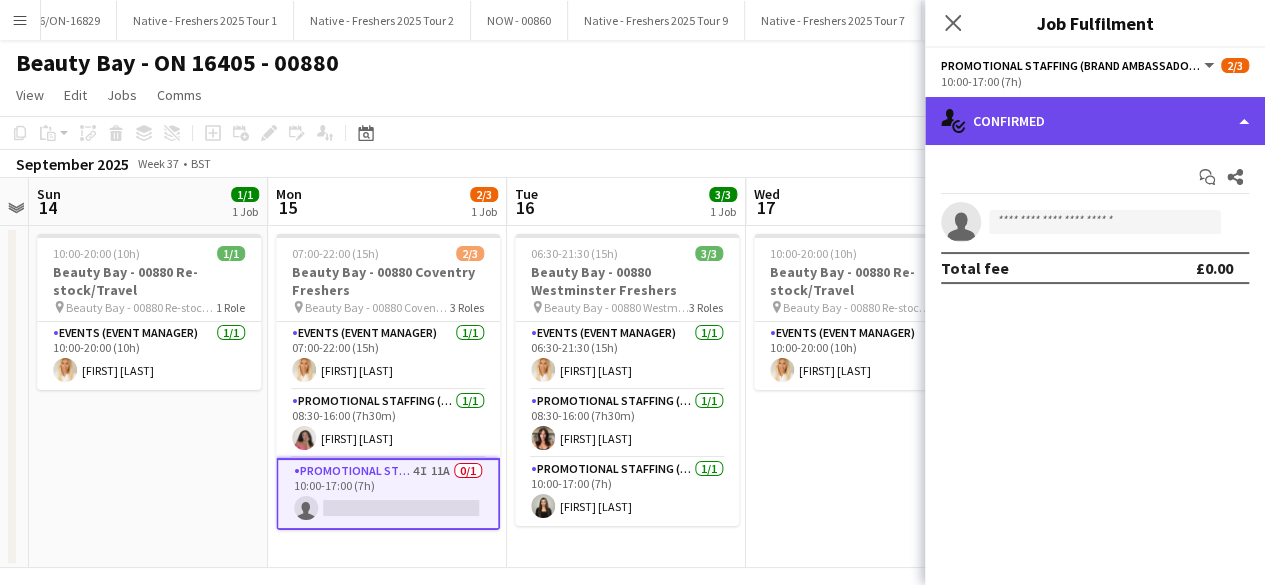 click on "single-neutral-actions-check-2
Confirmed" 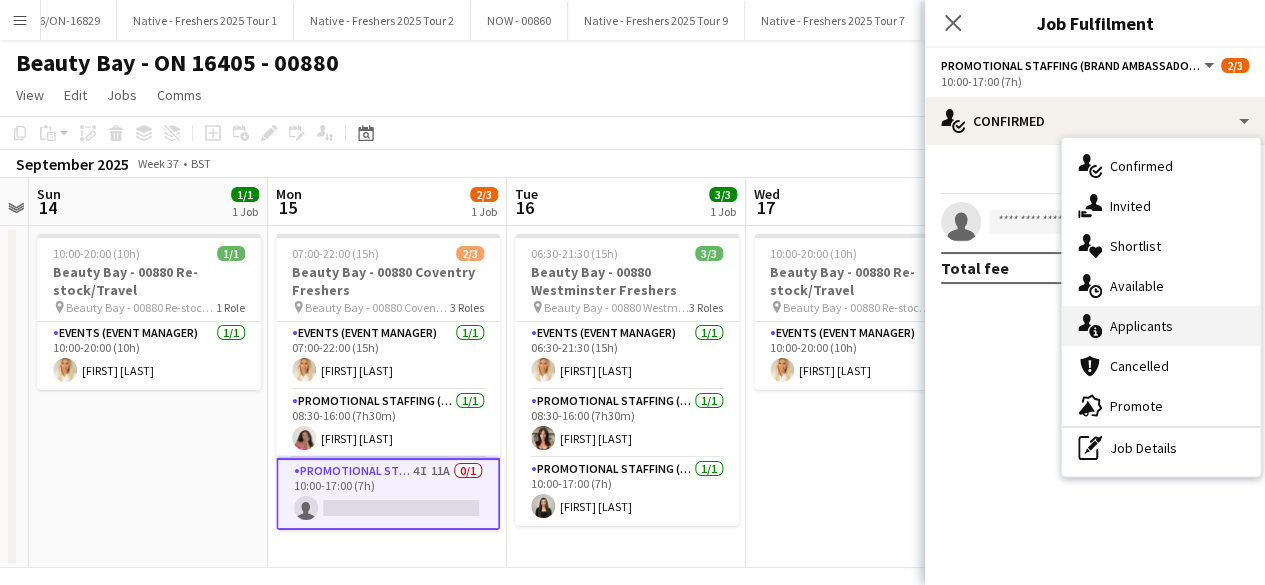 click on "single-neutral-actions-information
Applicants" at bounding box center [1161, 326] 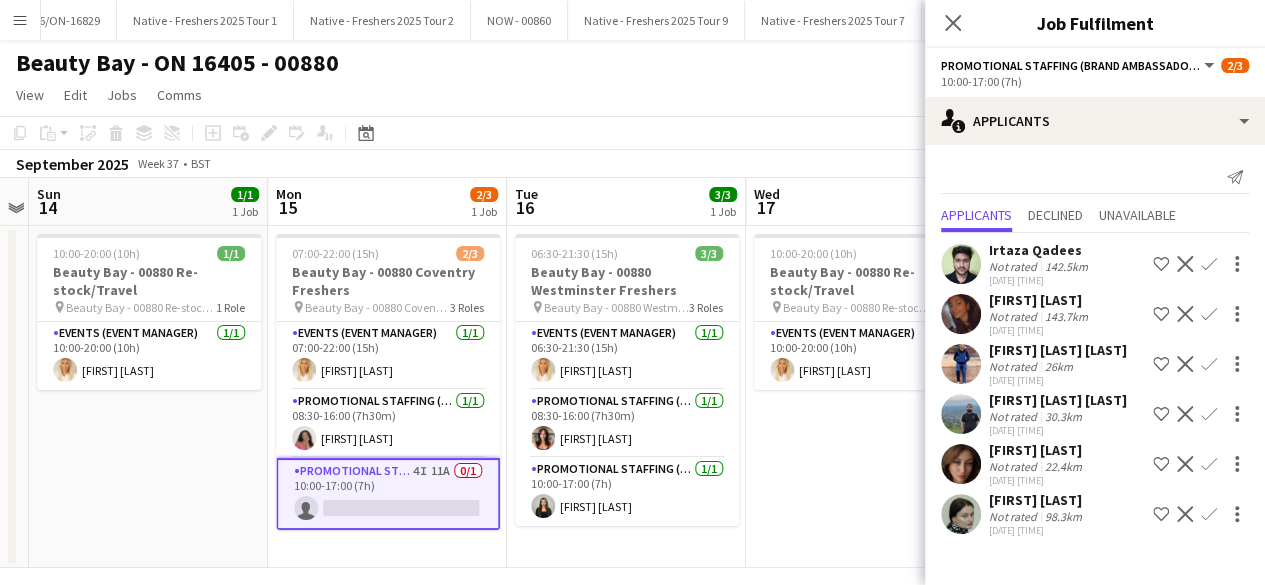 scroll, scrollTop: 0, scrollLeft: 0, axis: both 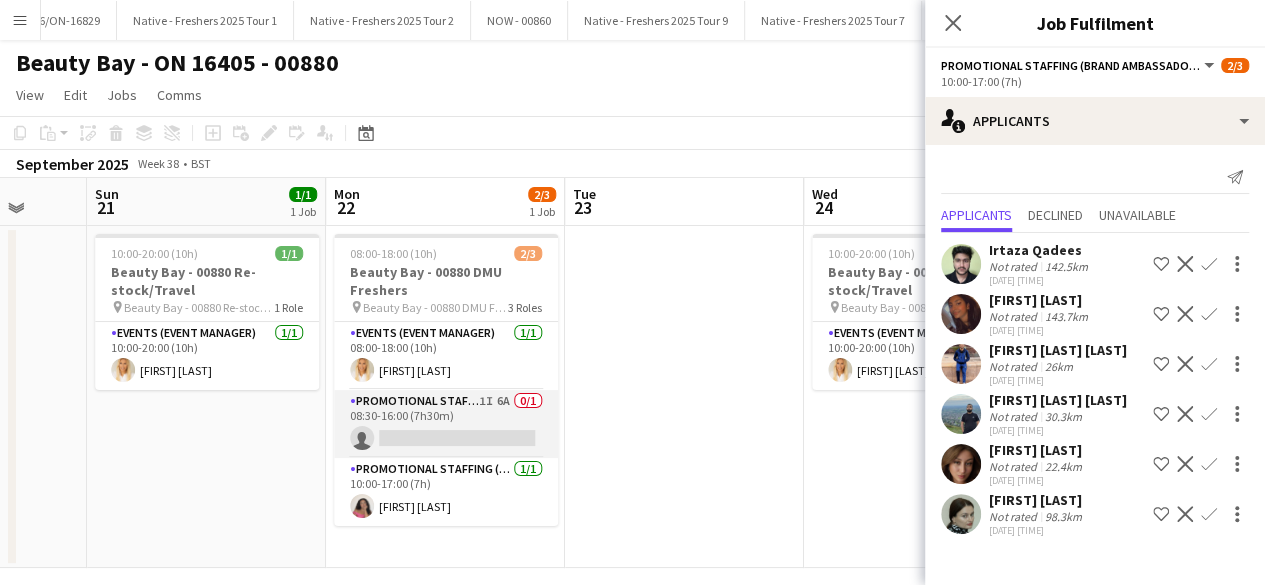 click on "Promotional Staffing (Brand Ambassadors)   1I   6A   0/1   08:30-16:00 (7h30m)
single-neutral-actions" at bounding box center [446, 424] 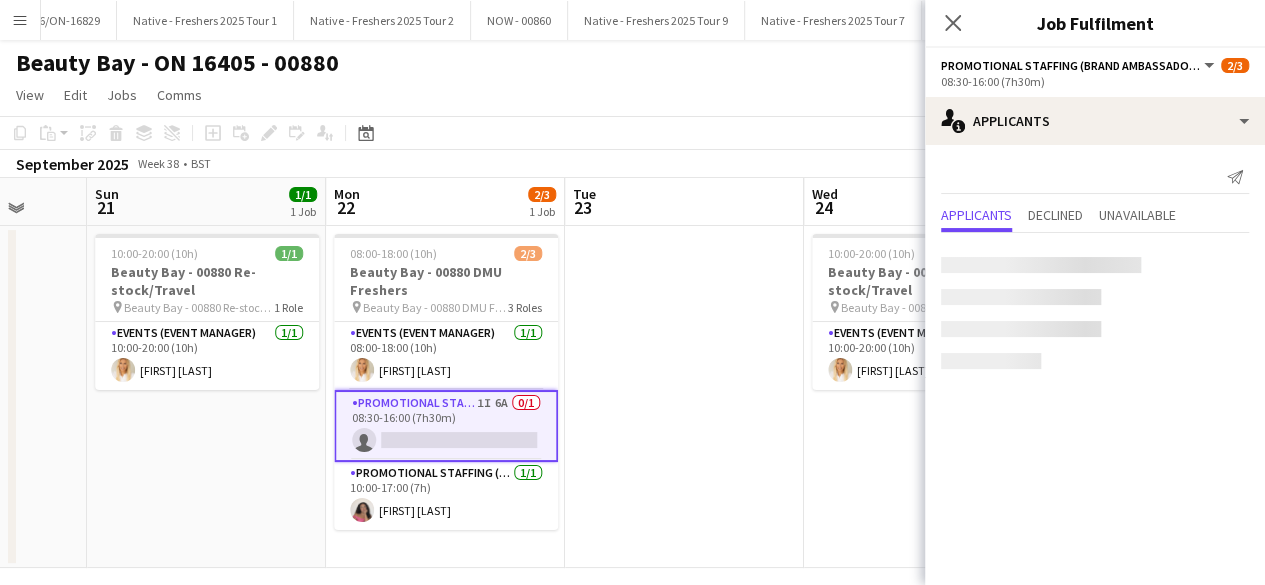 scroll, scrollTop: 0, scrollLeft: 0, axis: both 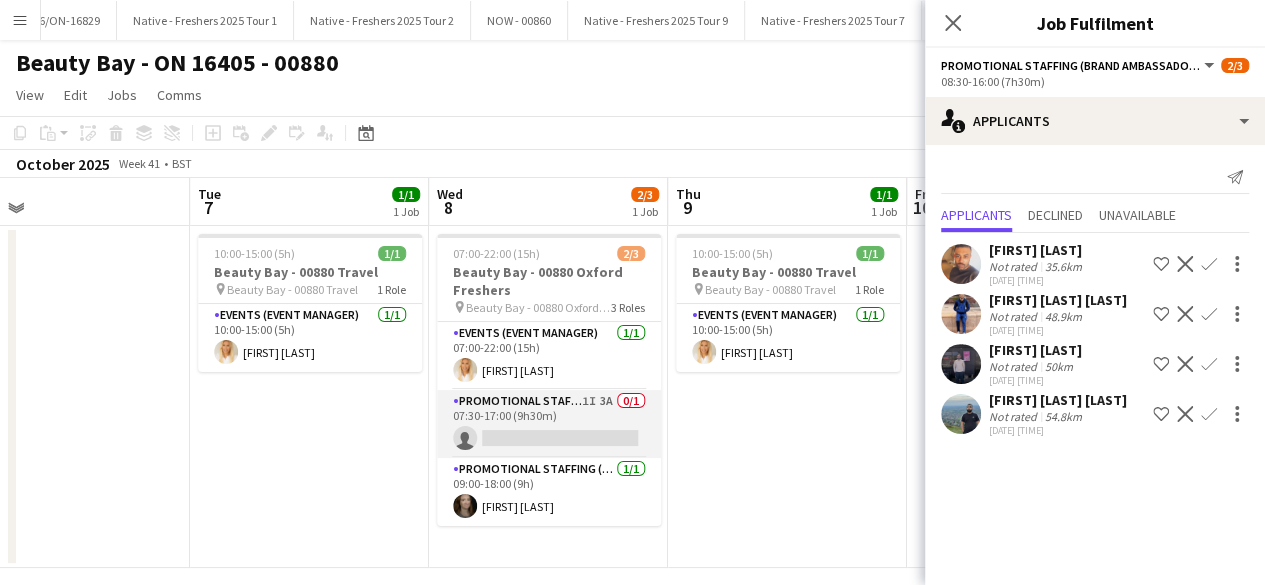 click on "Promotional Staffing (Brand Ambassadors)   1I   3A   0/1   07:30-17:00 (9h30m)
single-neutral-actions" at bounding box center [549, 424] 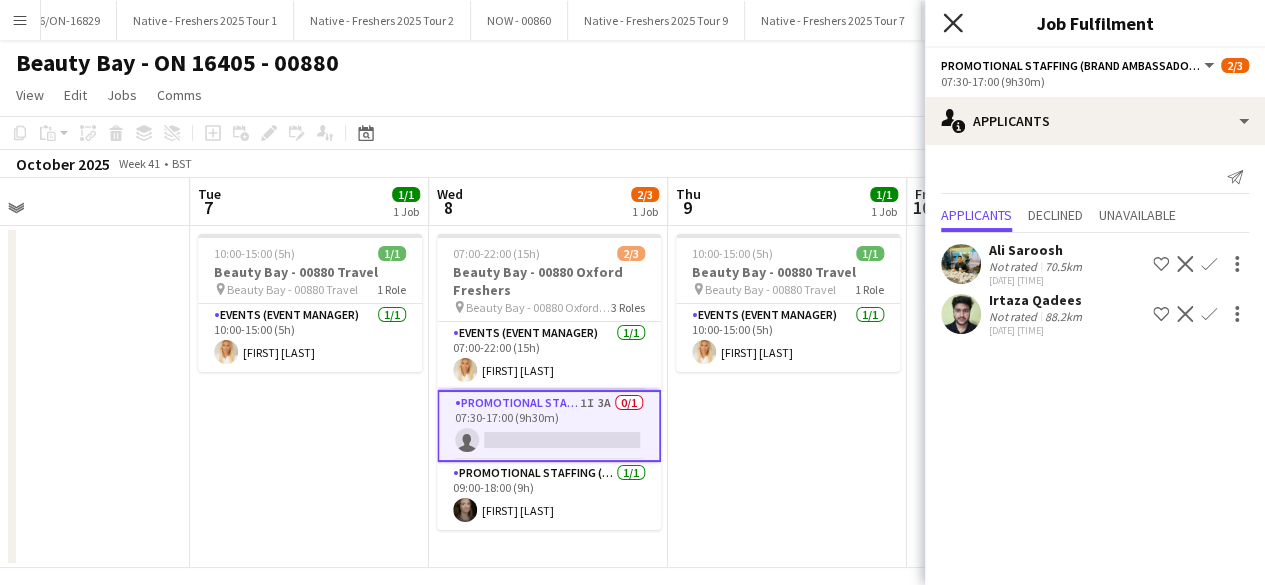 click on "Close pop-in" 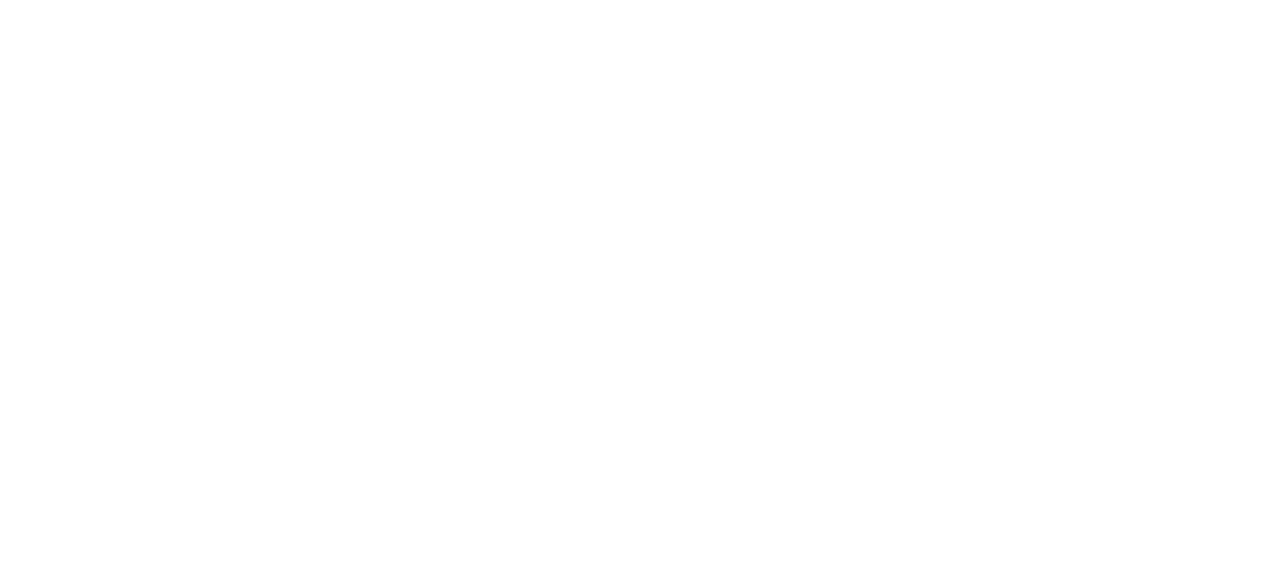 scroll, scrollTop: 0, scrollLeft: 0, axis: both 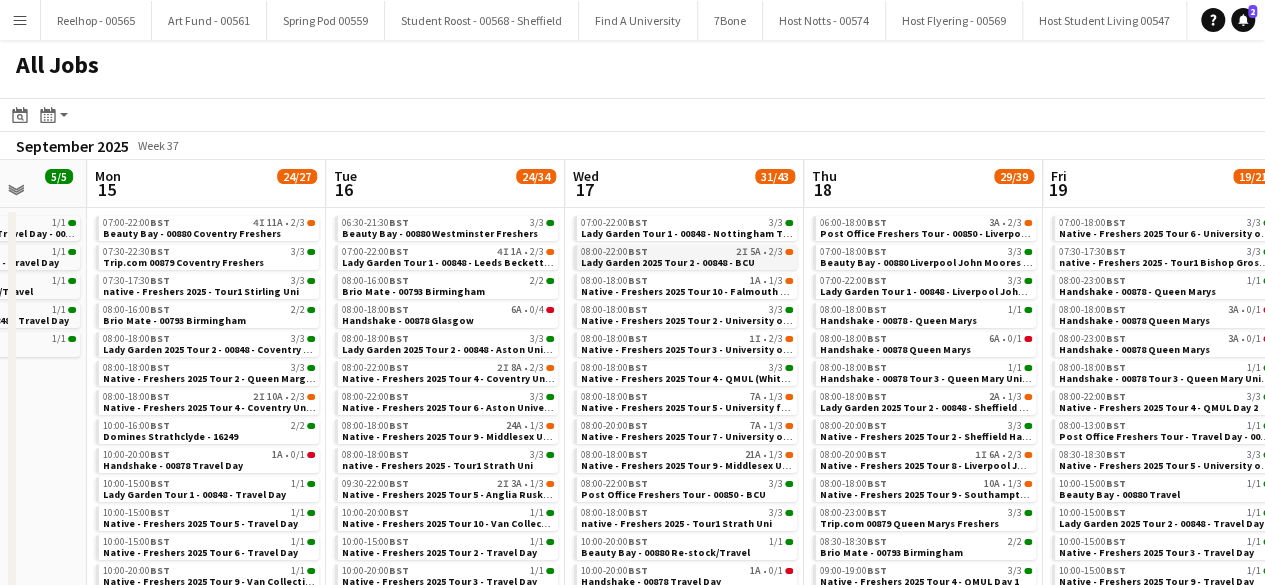 click on "08:00-22:00    BST   2I   5A   •   2/3" at bounding box center [687, 252] 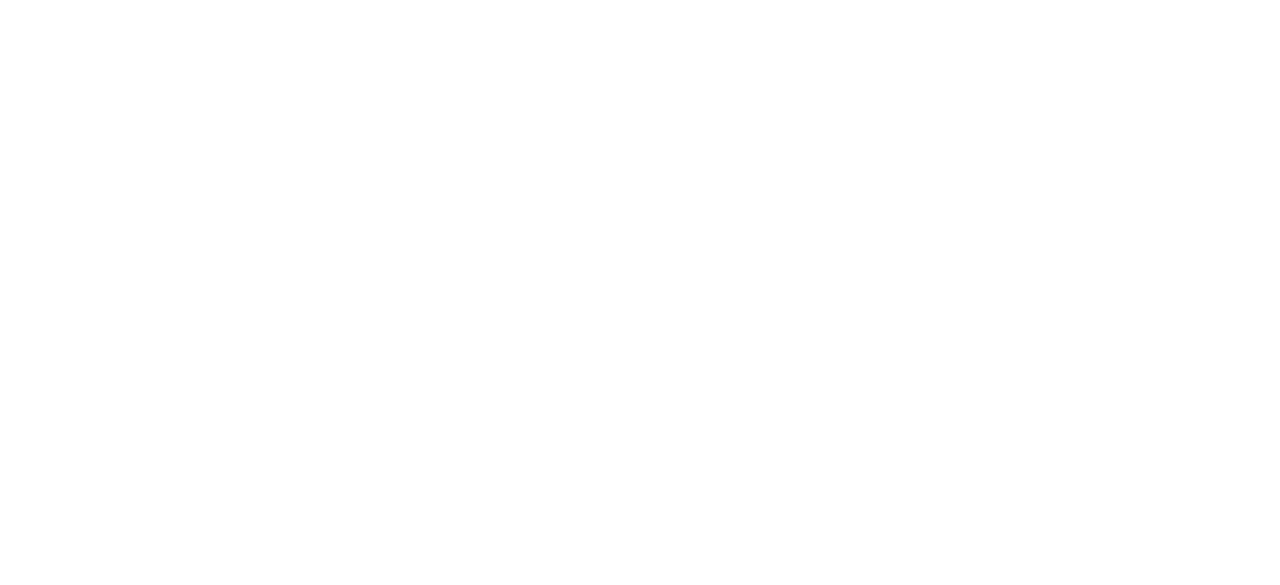 scroll, scrollTop: 0, scrollLeft: 0, axis: both 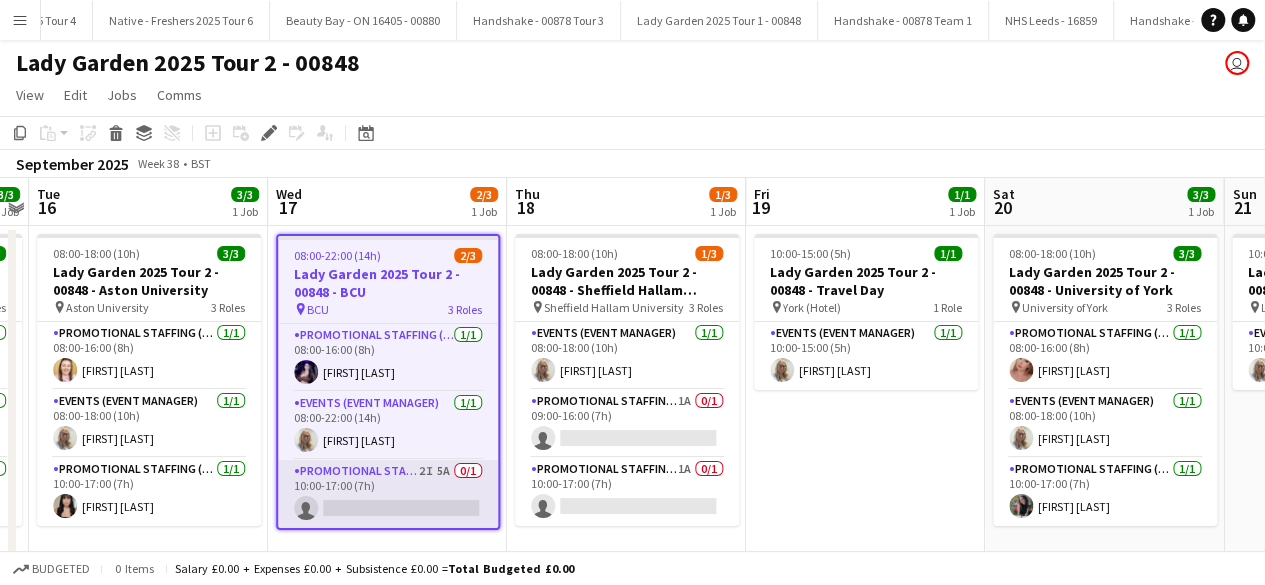 click on "Promotional Staffing (Brand Ambassadors)   2I   5A   0/1   10:00-17:00 (7h)
single-neutral-actions" at bounding box center (388, 494) 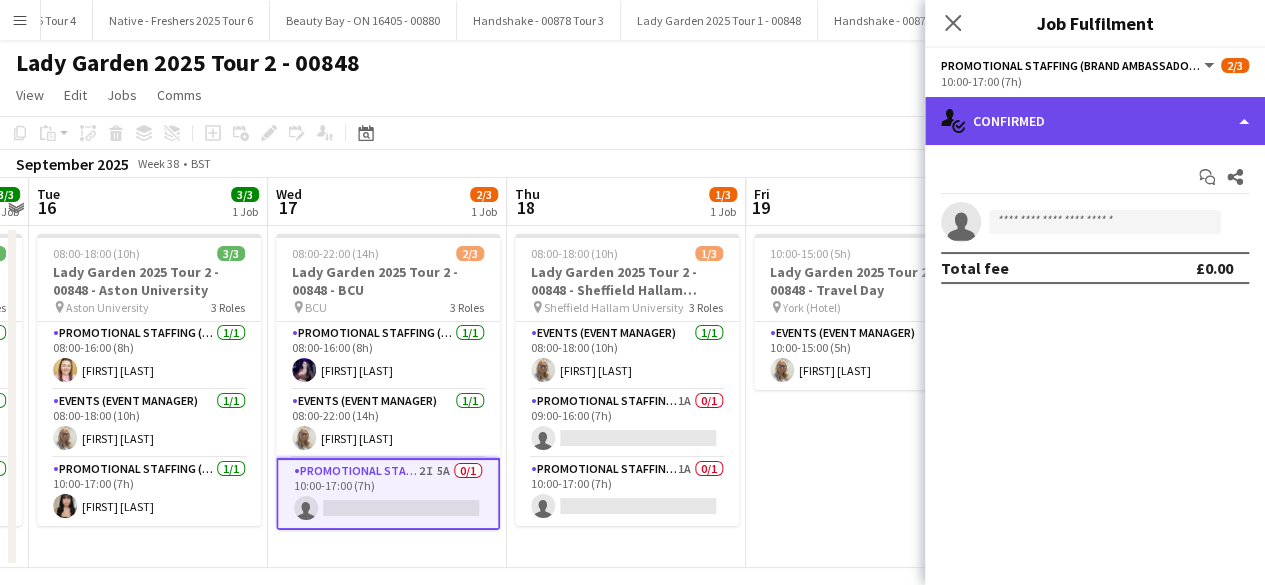 click on "single-neutral-actions-check-2
Confirmed" 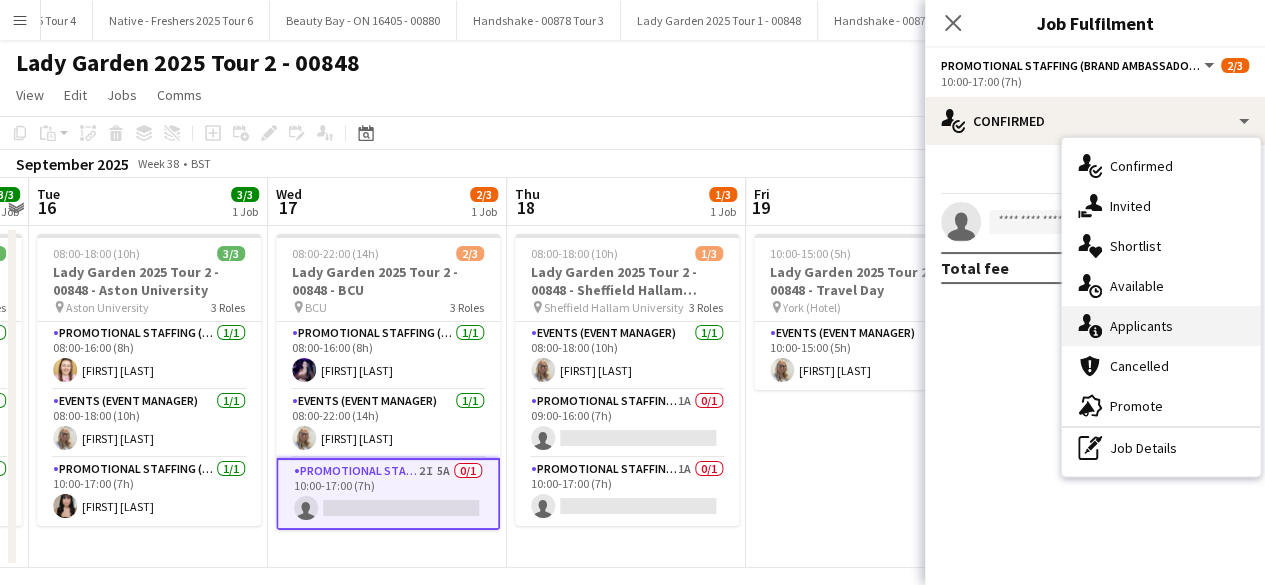 click on "single-neutral-actions-information
Applicants" at bounding box center [1161, 326] 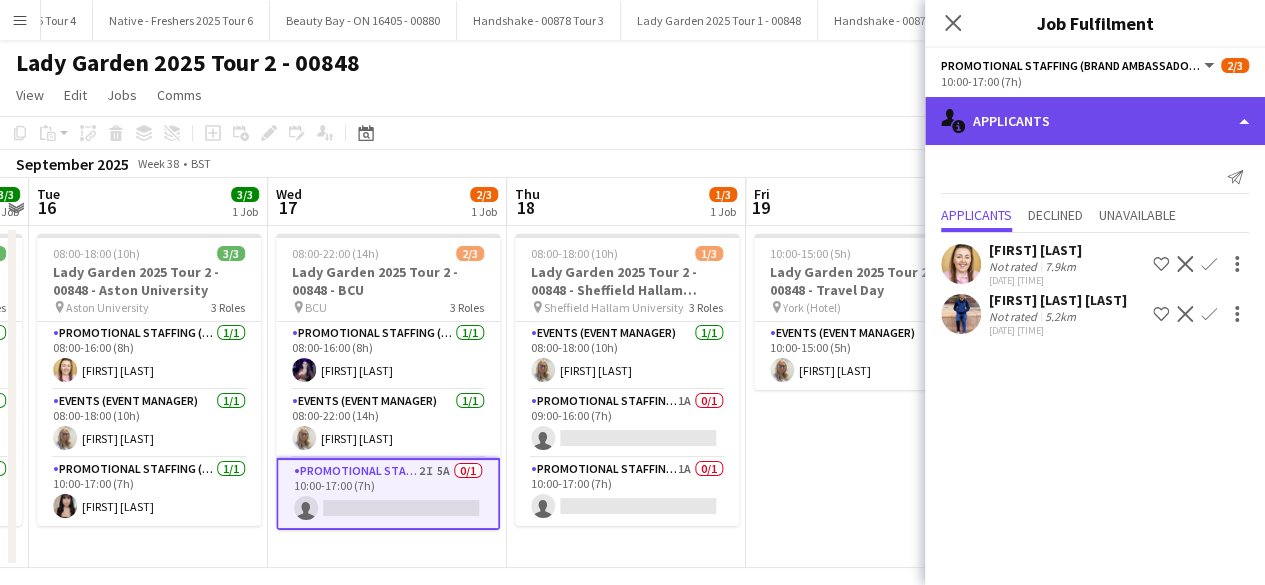 click on "single-neutral-actions-information
Applicants" 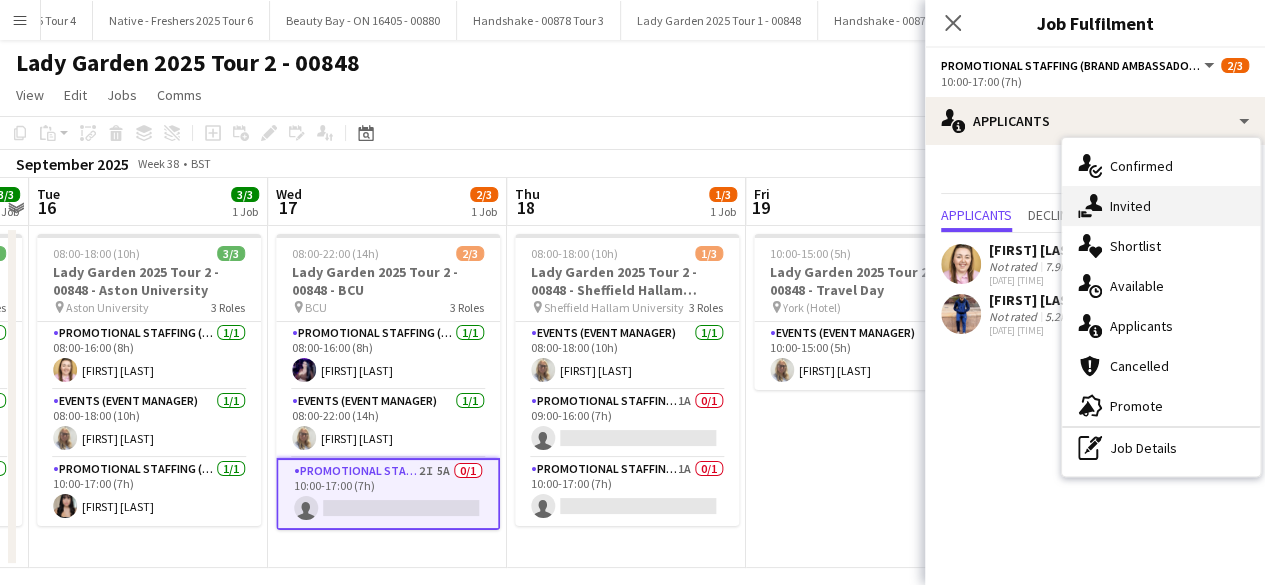 click on "single-neutral-actions-share-1
Invited" at bounding box center (1161, 206) 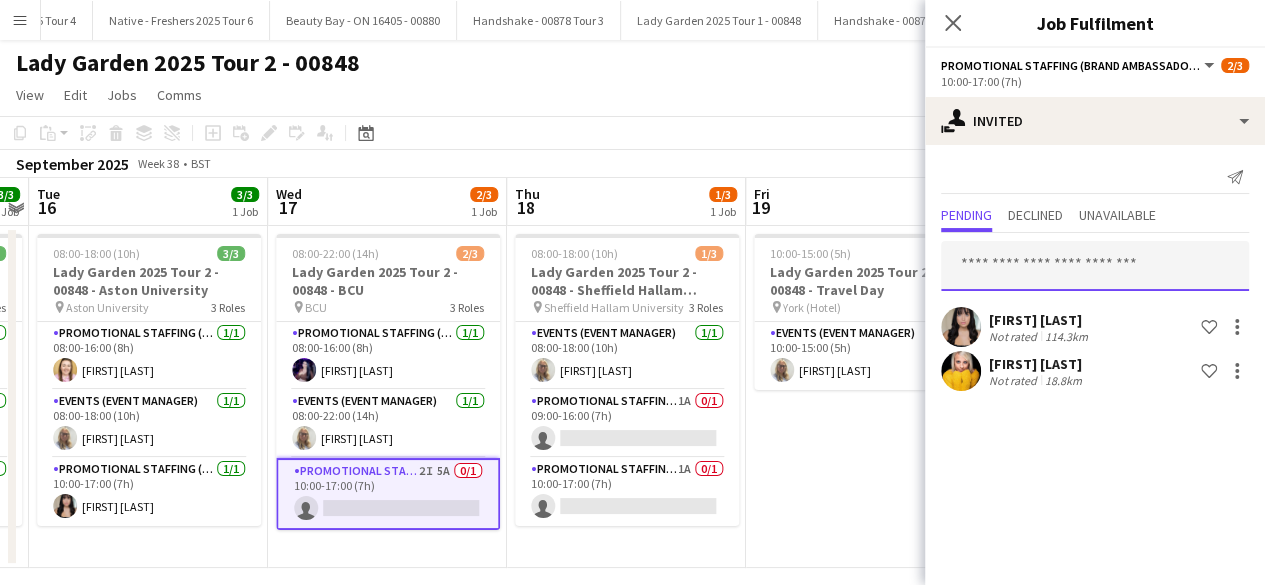 click at bounding box center [1095, 266] 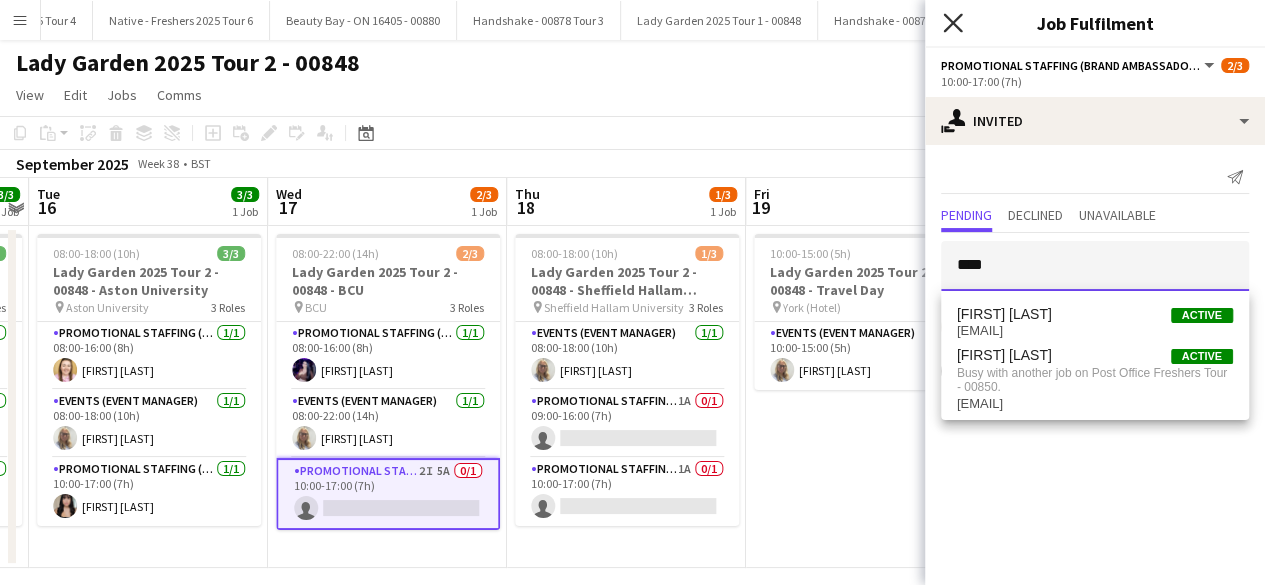 type on "****" 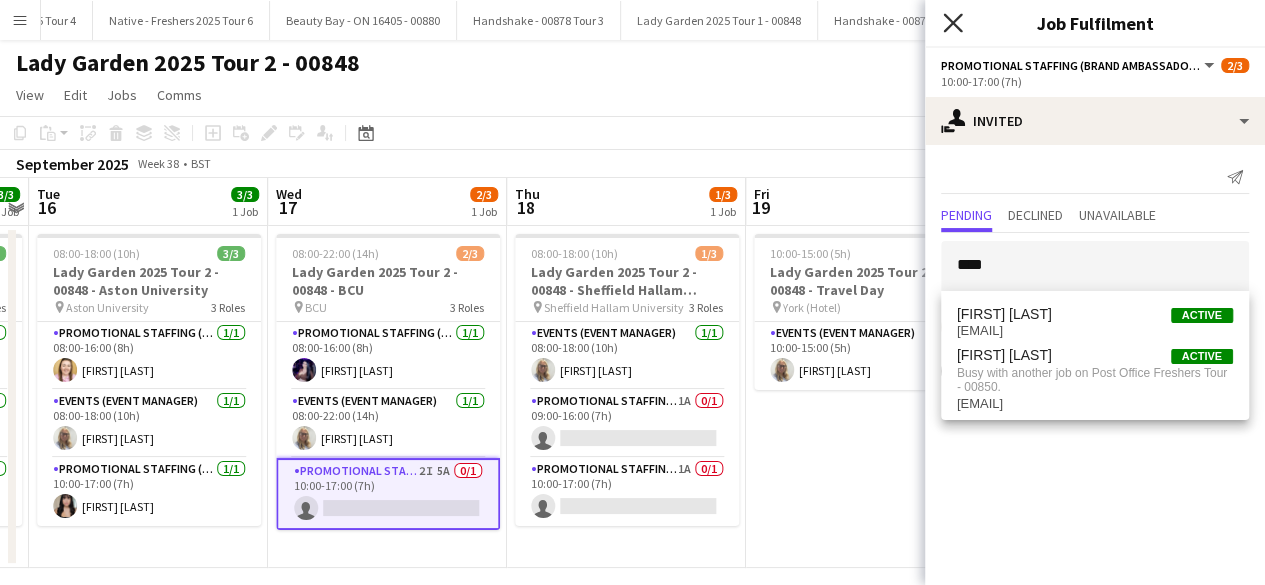 click 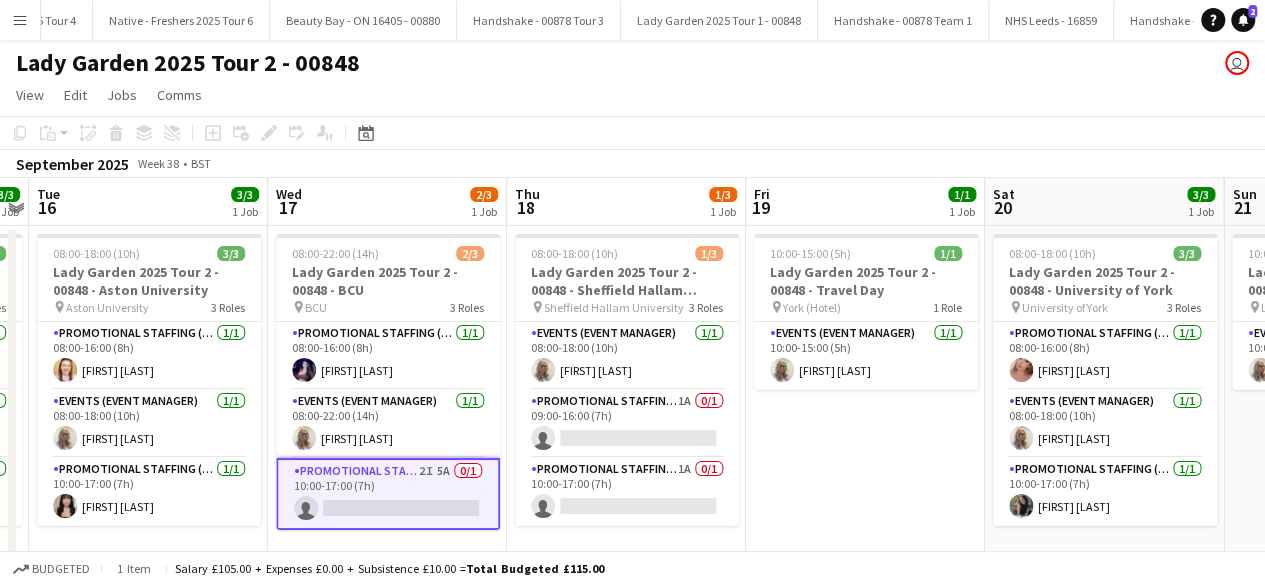 click on "Promotional Staffing (Brand Ambassadors)   2I   5A   0/1   10:00-17:00 (7h)
single-neutral-actions" at bounding box center [388, 494] 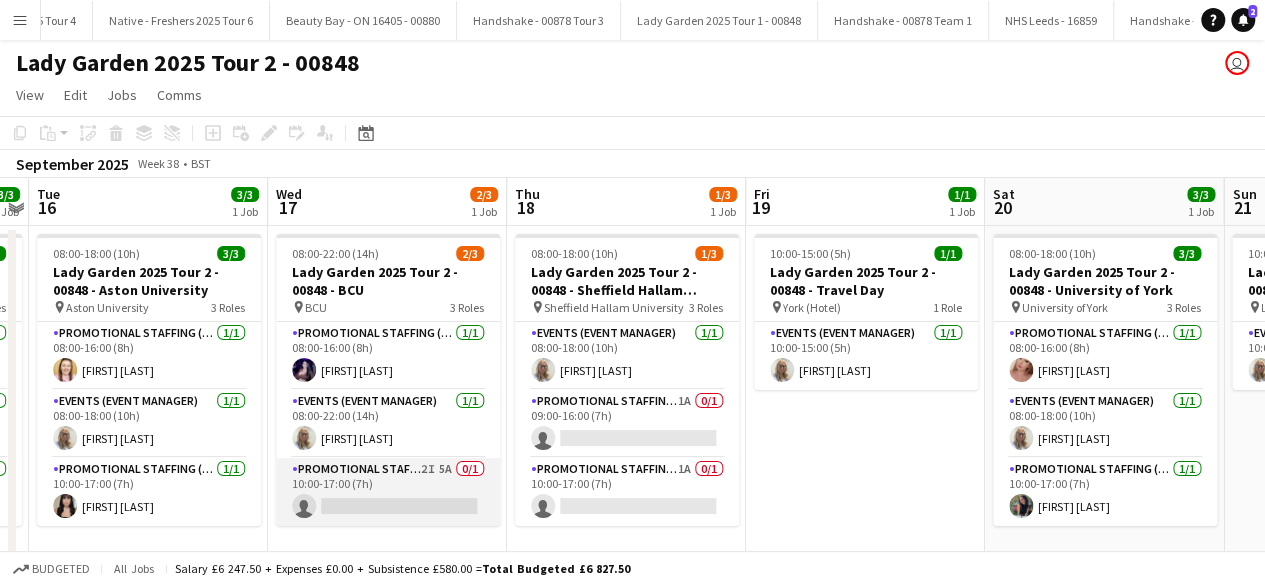 click on "Promotional Staffing (Brand Ambassadors)   2I   5A   0/1   10:00-17:00 (7h)
single-neutral-actions" at bounding box center [388, 492] 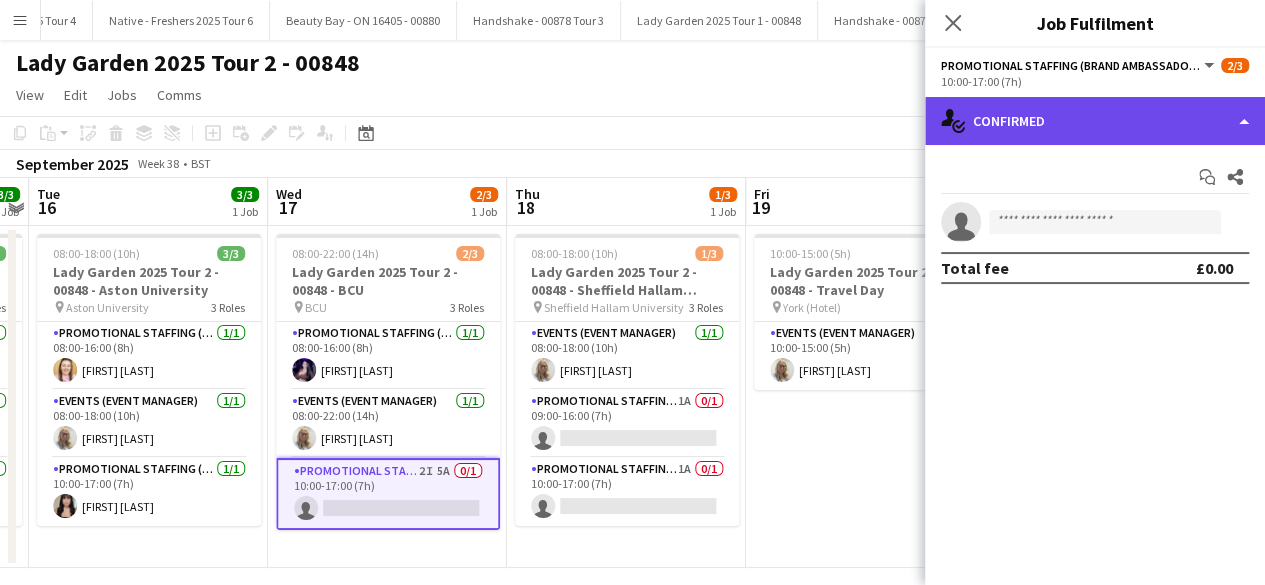 click on "single-neutral-actions-check-2
Confirmed" 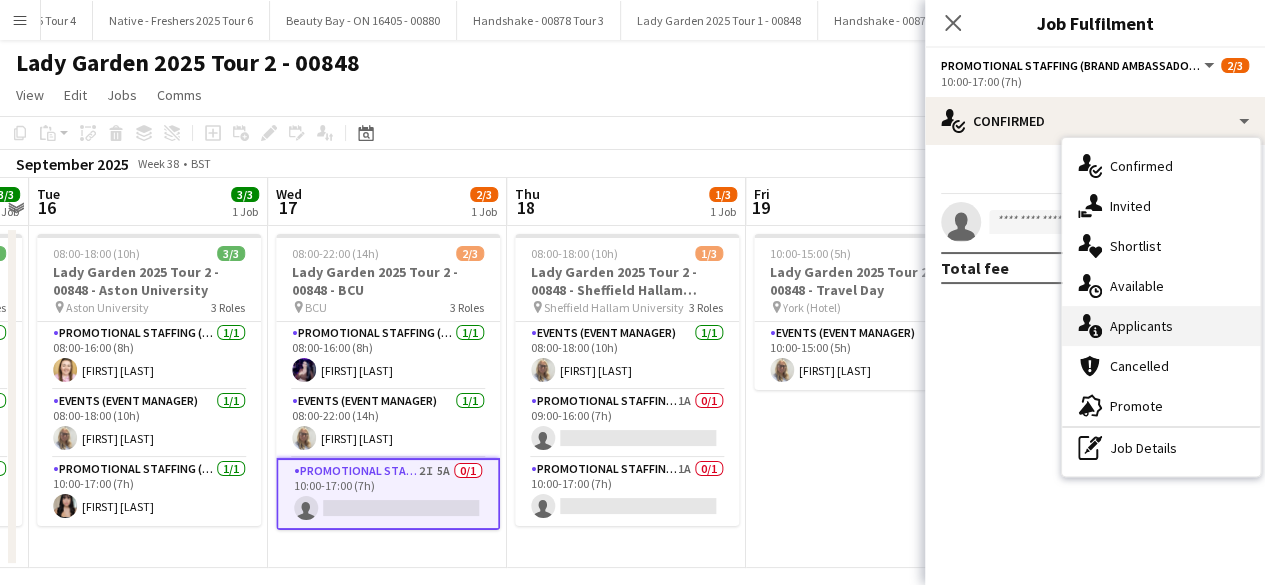 click on "single-neutral-actions-information
Applicants" at bounding box center (1161, 326) 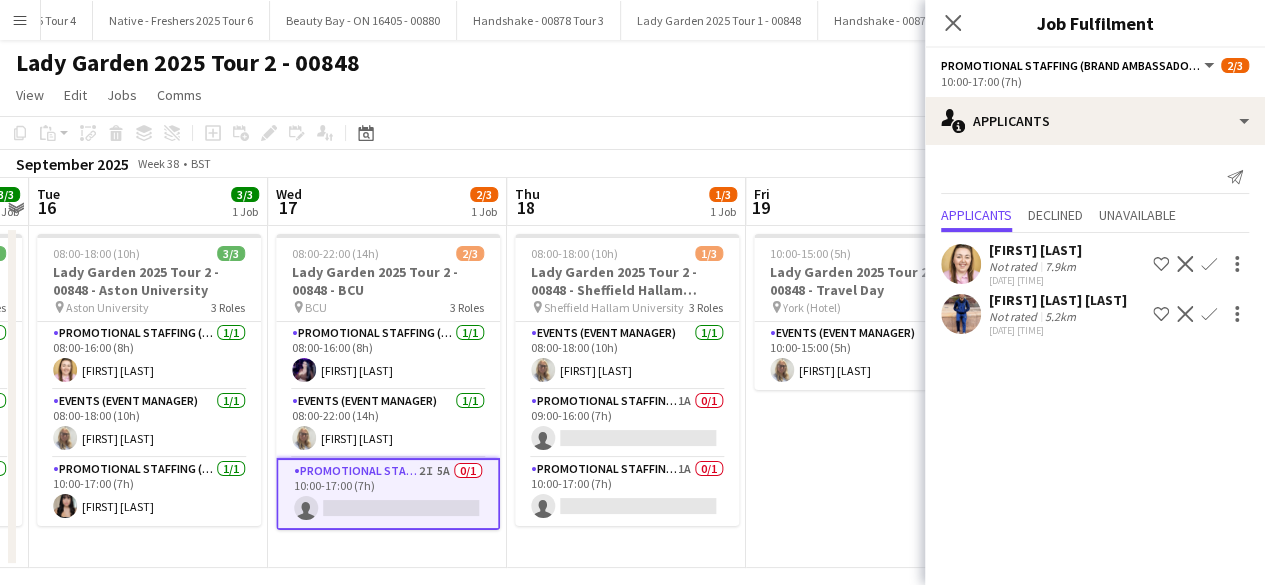 click on "Confirm" at bounding box center [1209, 314] 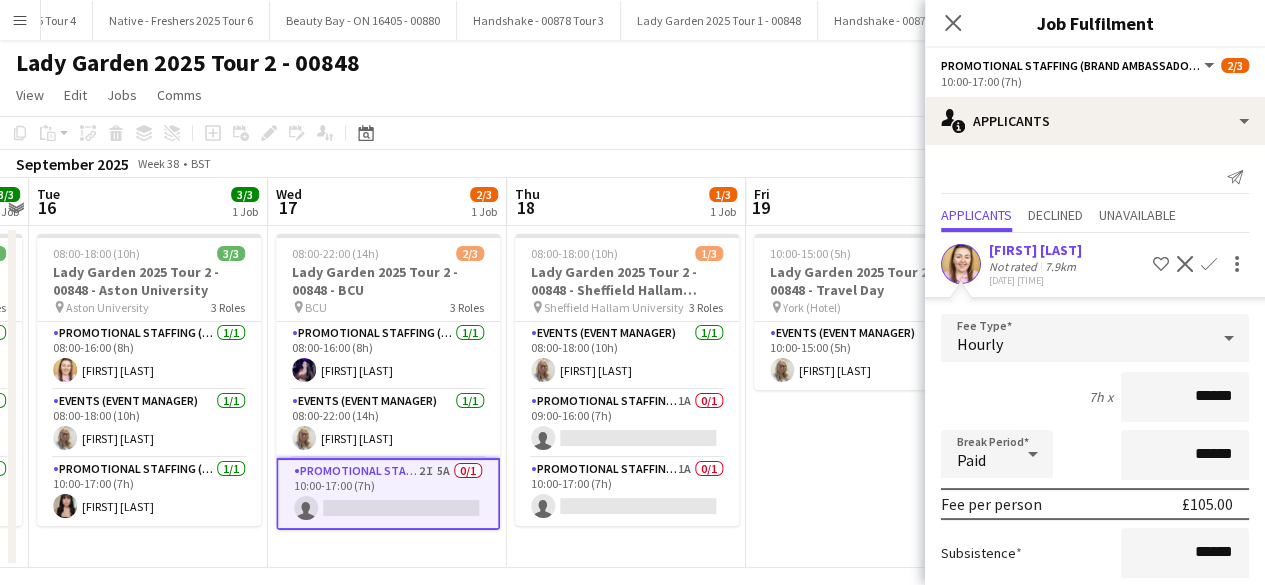 scroll, scrollTop: 242, scrollLeft: 0, axis: vertical 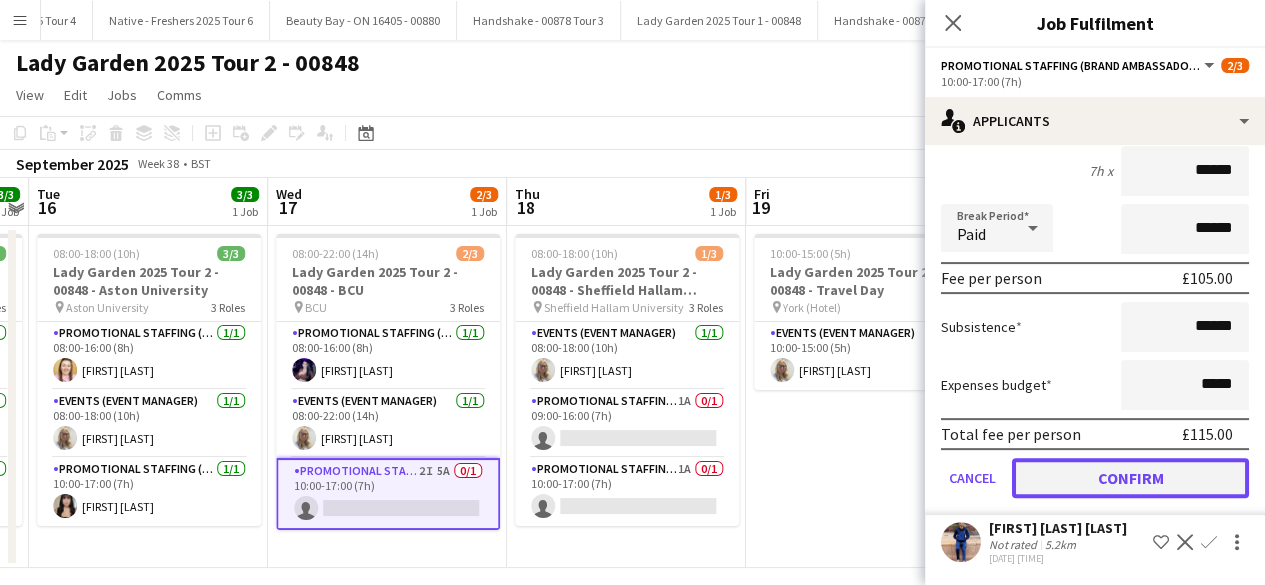 click on "Confirm" 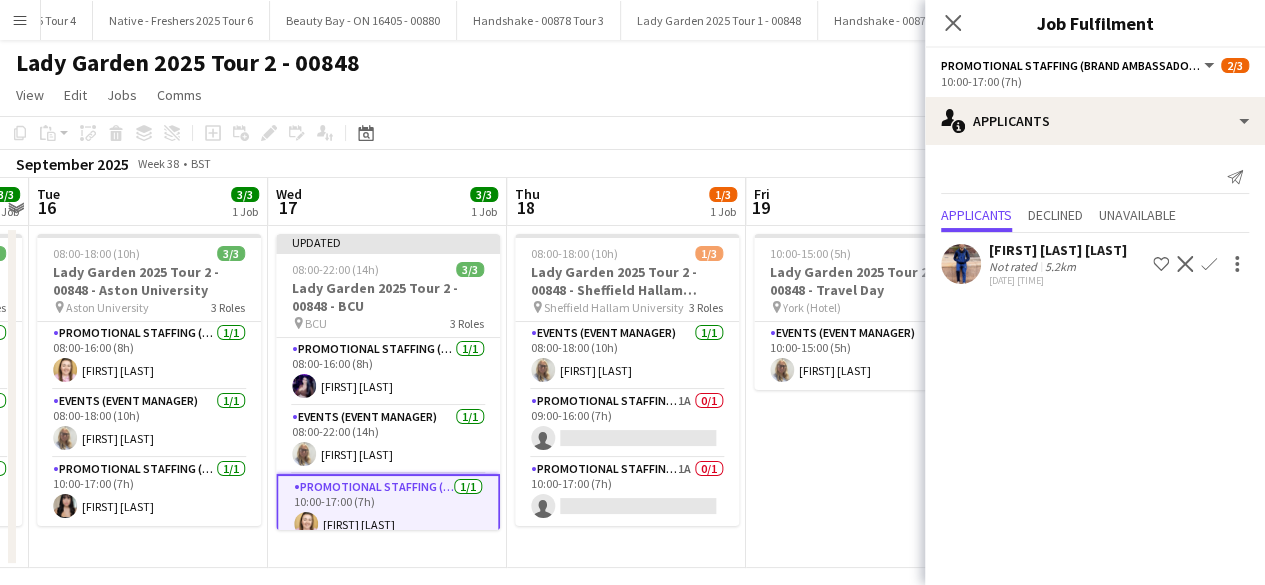 scroll, scrollTop: 0, scrollLeft: 0, axis: both 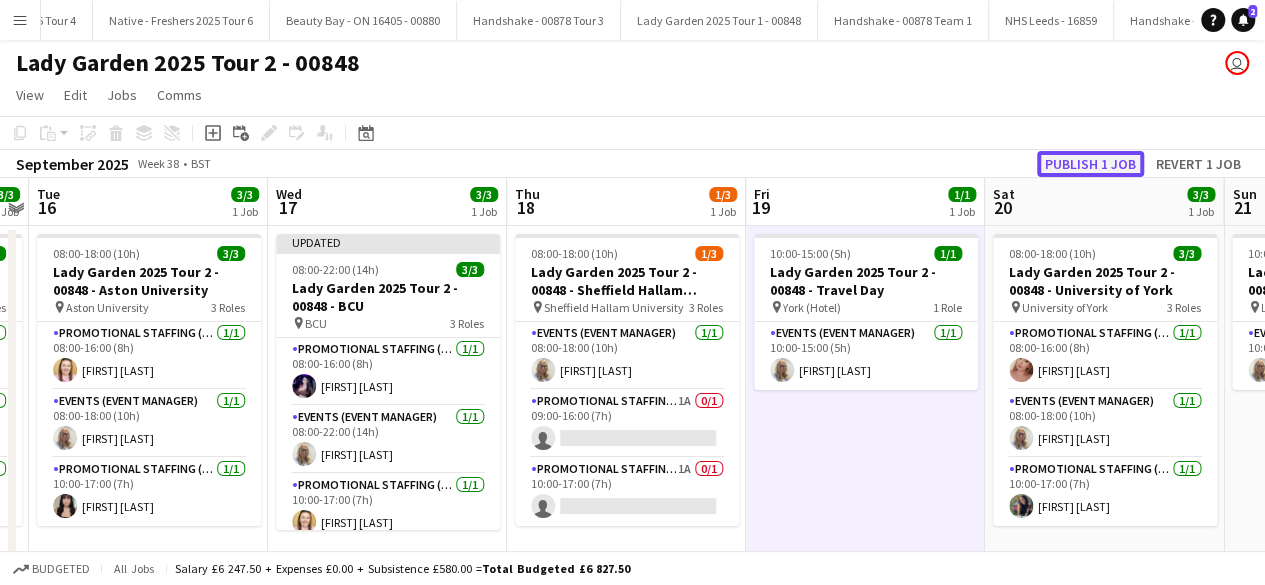 click on "Publish 1 job" 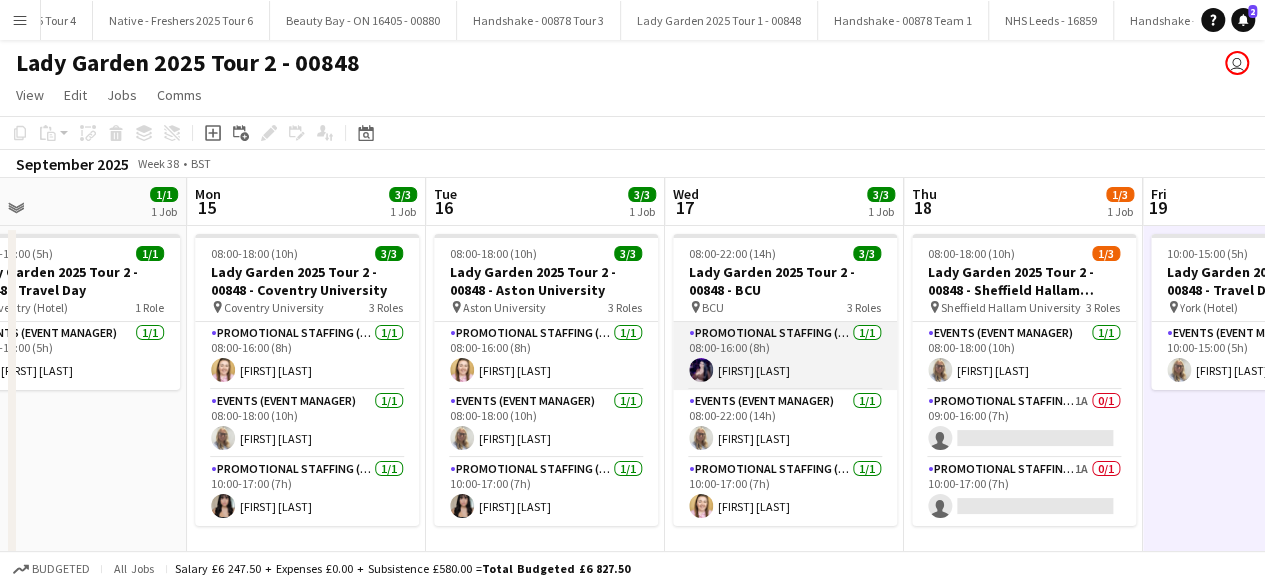 scroll, scrollTop: 0, scrollLeft: 532, axis: horizontal 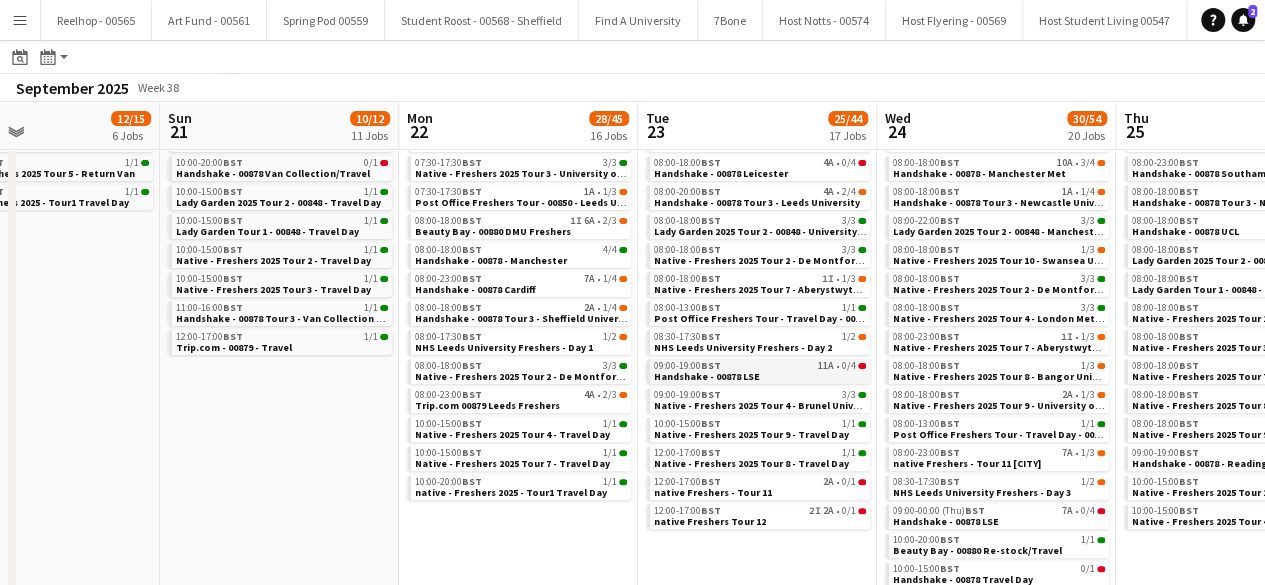 click on "09:00-19:00    BST   11A   •   0/4" at bounding box center [760, 366] 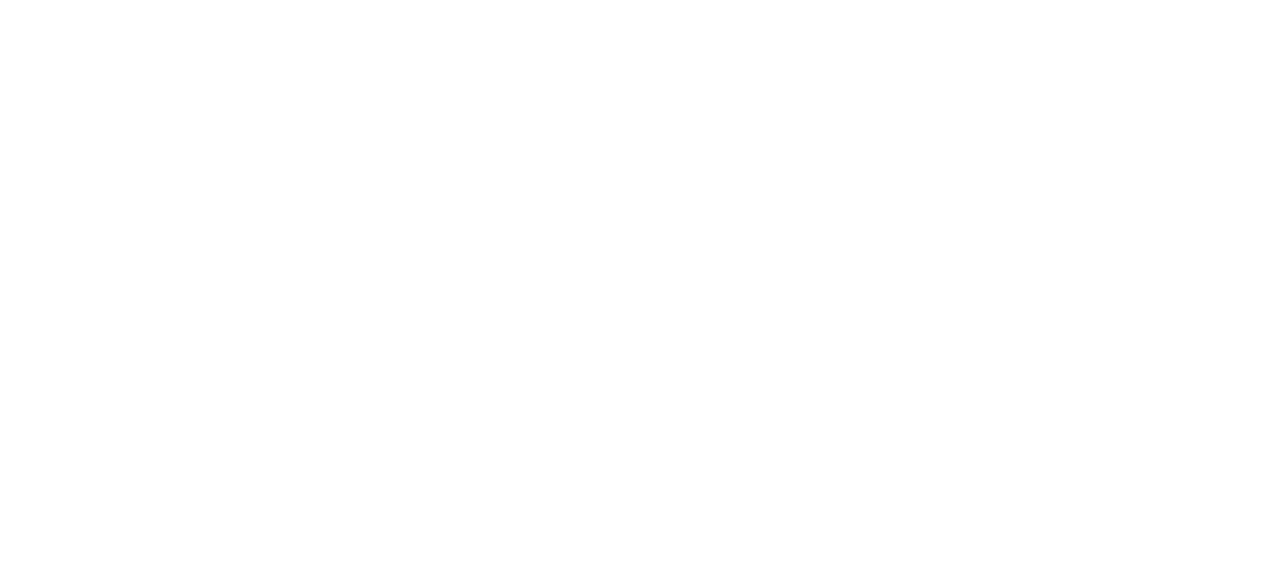 scroll, scrollTop: 0, scrollLeft: 0, axis: both 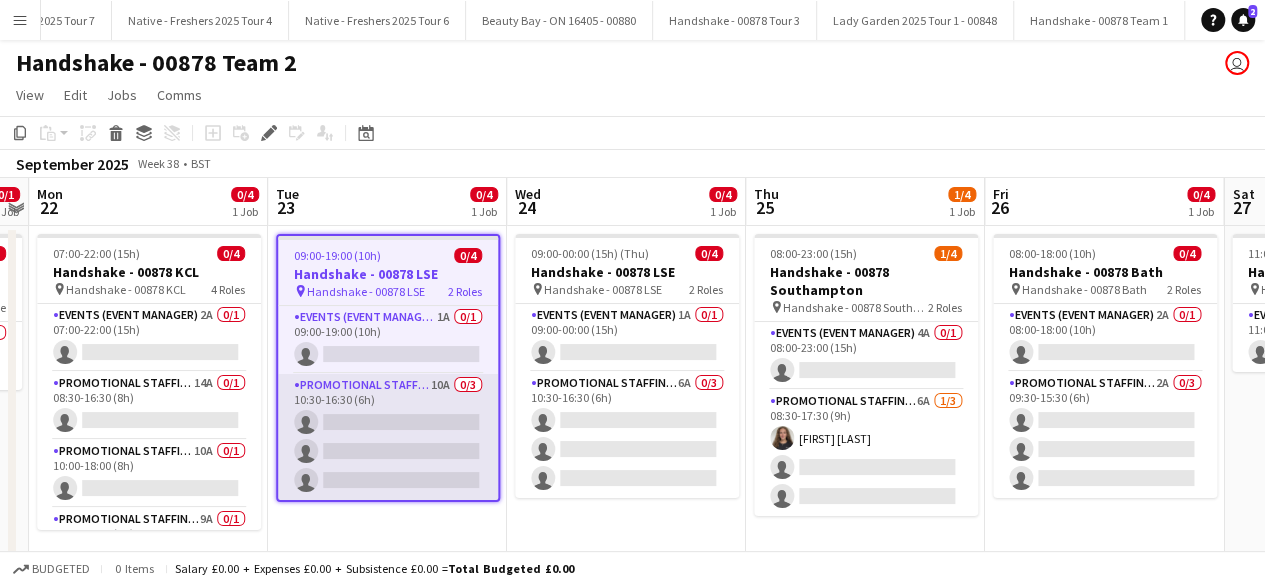 click on "Promotional Staffing (Brand Ambassadors)   10A   0/3   10:30-16:30 (6h)
single-neutral-actions
single-neutral-actions
single-neutral-actions" at bounding box center (388, 437) 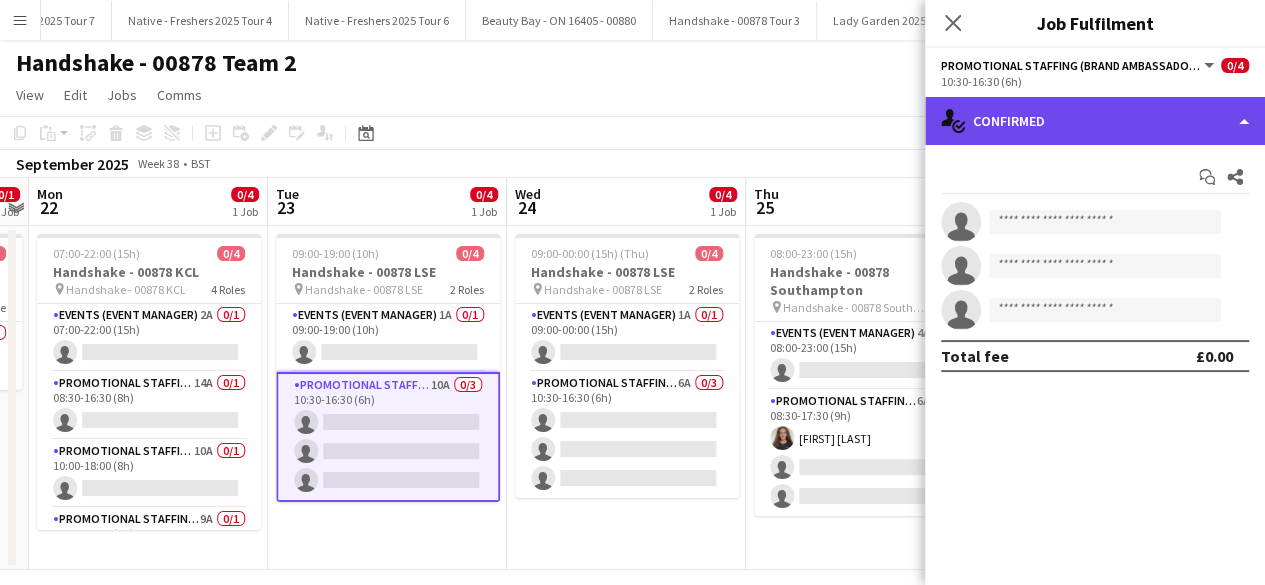 click on "single-neutral-actions-check-2
Confirmed" 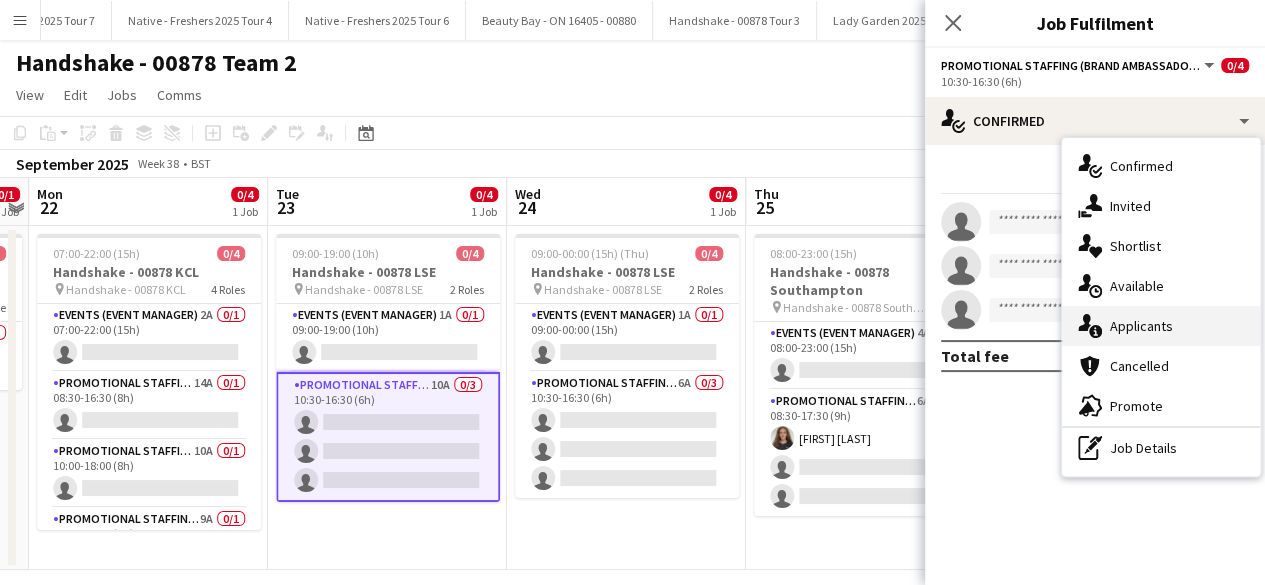 click on "single-neutral-actions-information
Applicants" at bounding box center (1161, 326) 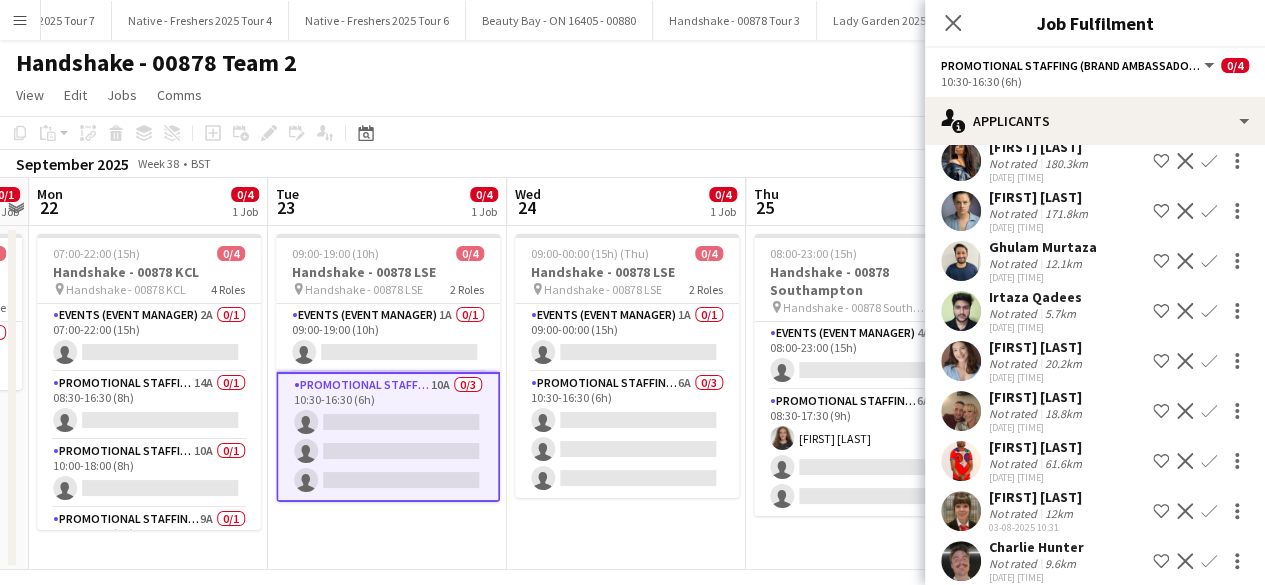 scroll, scrollTop: 152, scrollLeft: 0, axis: vertical 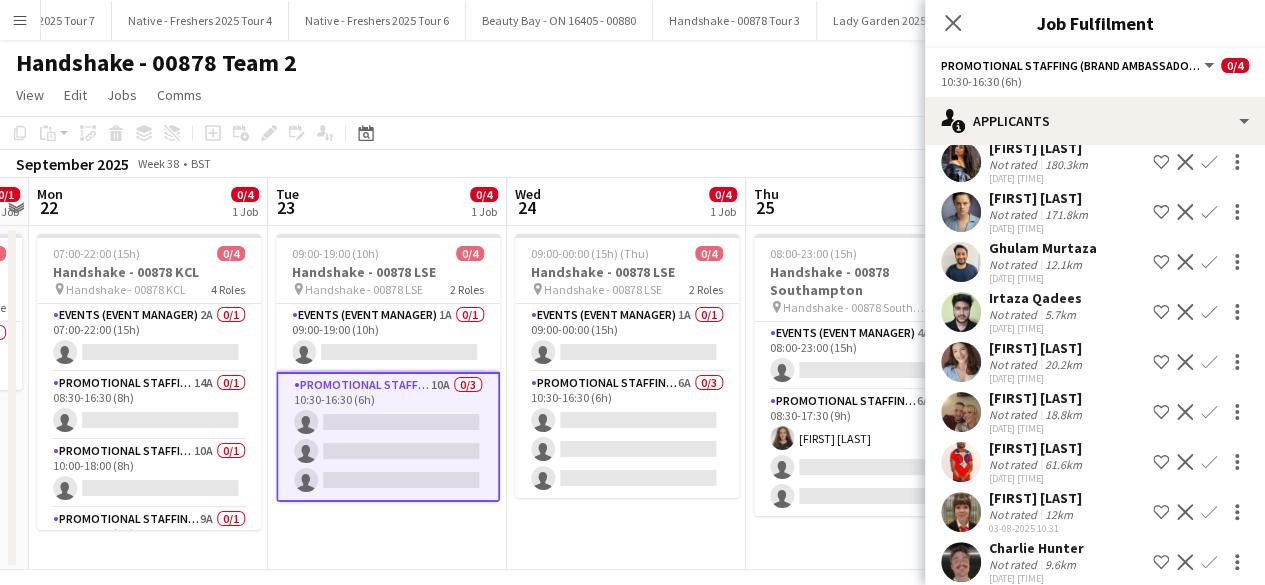 click on "Confirm" at bounding box center (1209, 412) 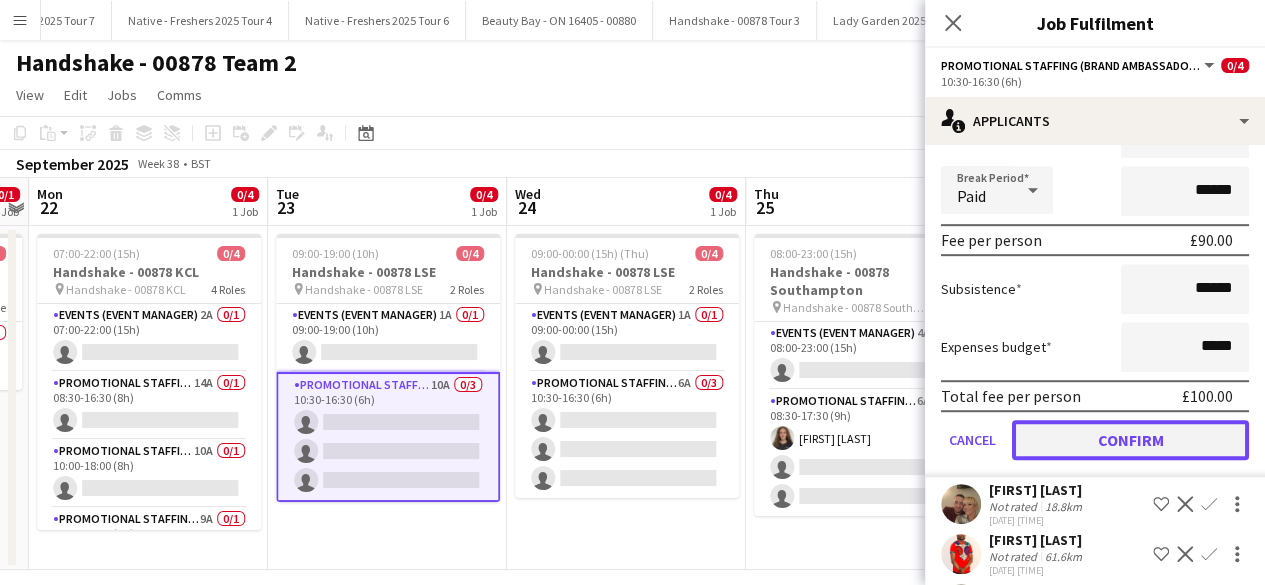 click on "Confirm" 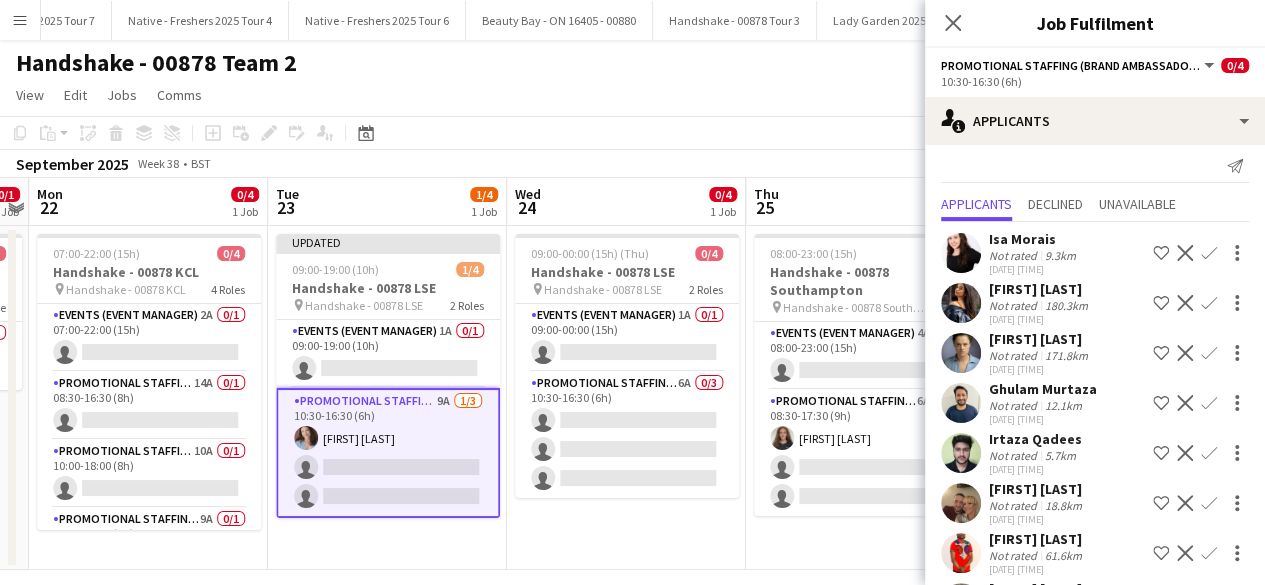 scroll, scrollTop: 0, scrollLeft: 0, axis: both 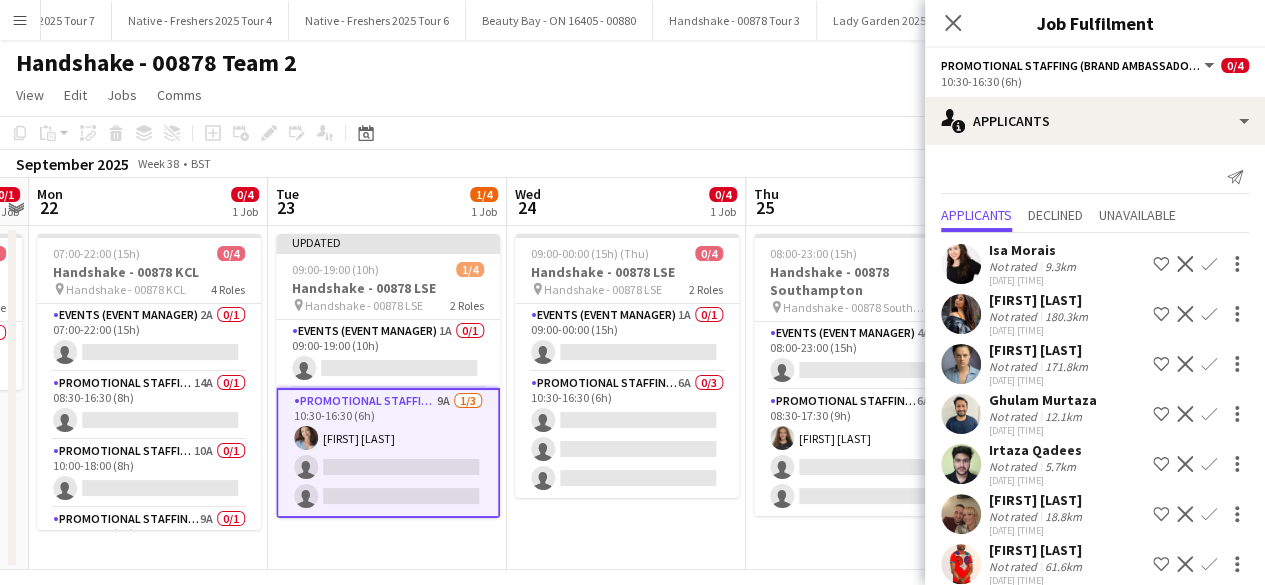 click on "Confirm" at bounding box center [1209, 364] 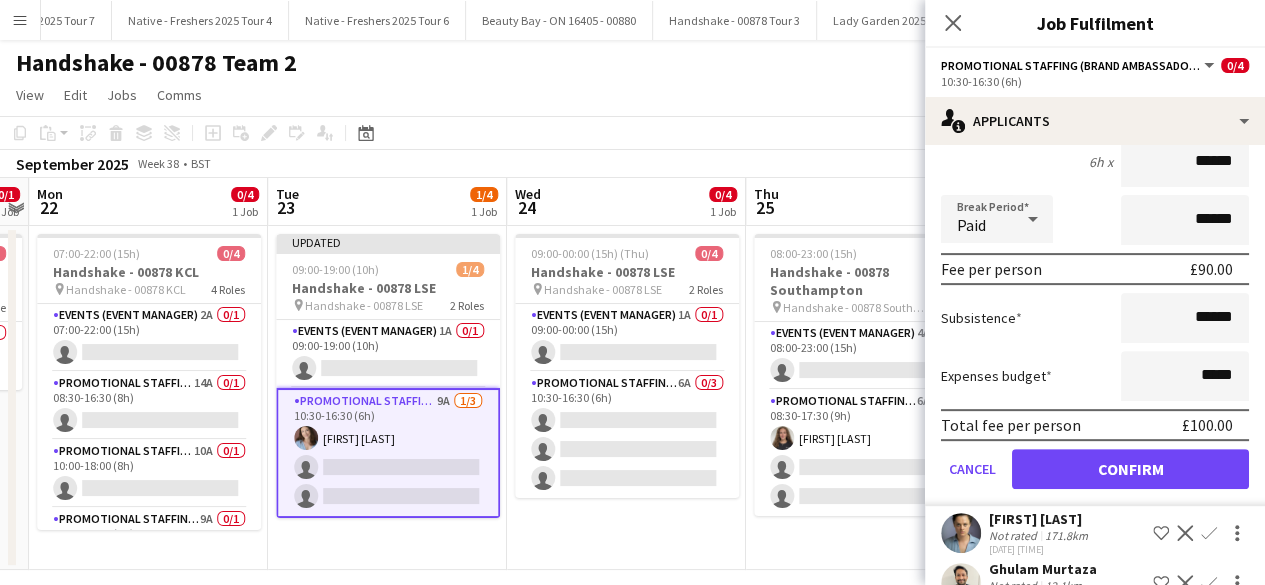 scroll, scrollTop: 304, scrollLeft: 0, axis: vertical 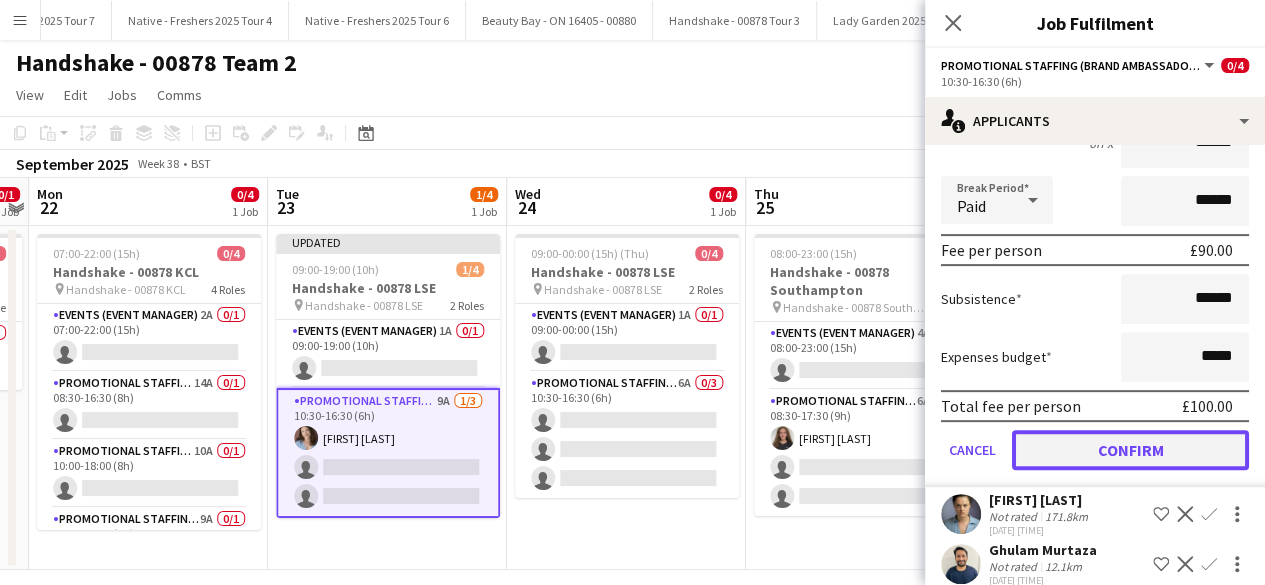 click on "Confirm" 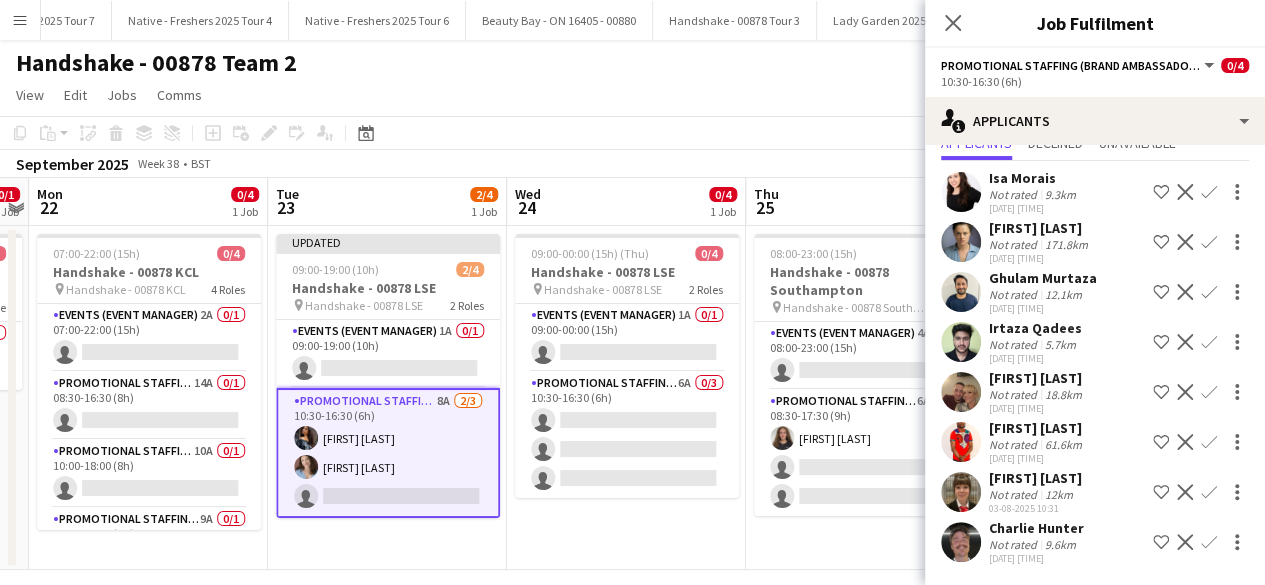 scroll, scrollTop: 0, scrollLeft: 0, axis: both 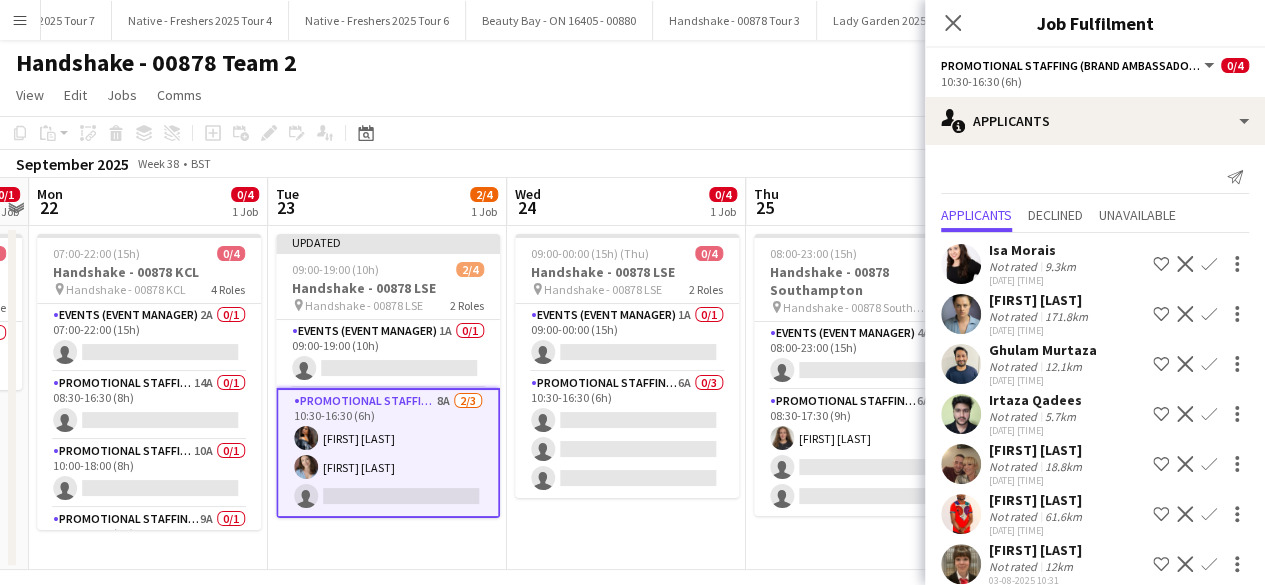 click on "Confirm" at bounding box center (1209, 364) 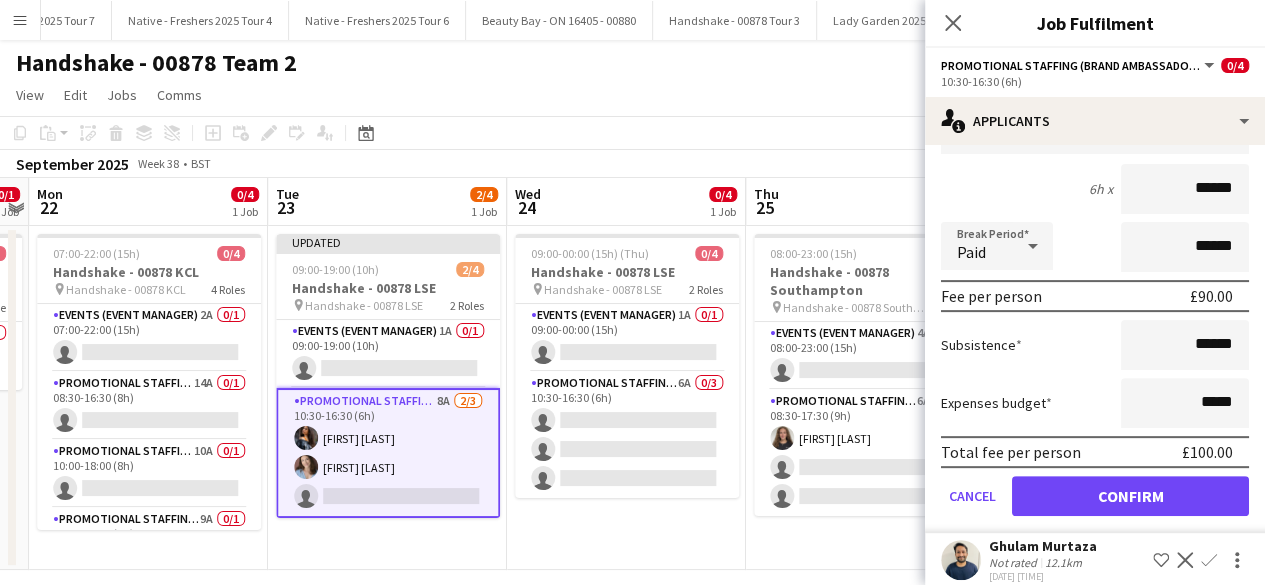 scroll, scrollTop: 270, scrollLeft: 0, axis: vertical 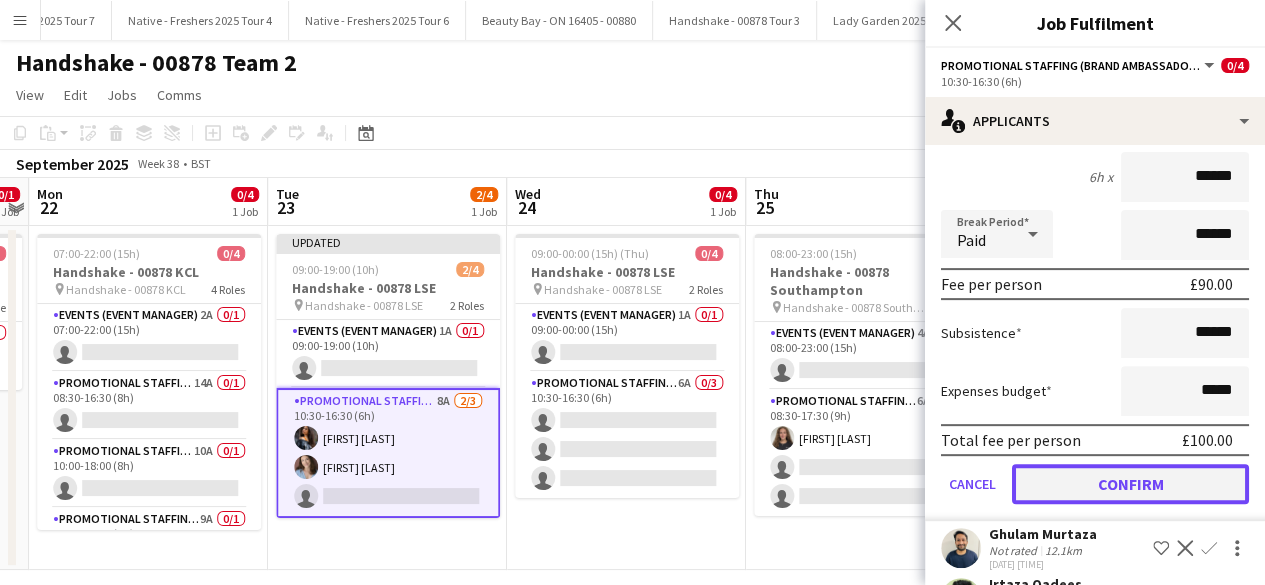 click on "Confirm" 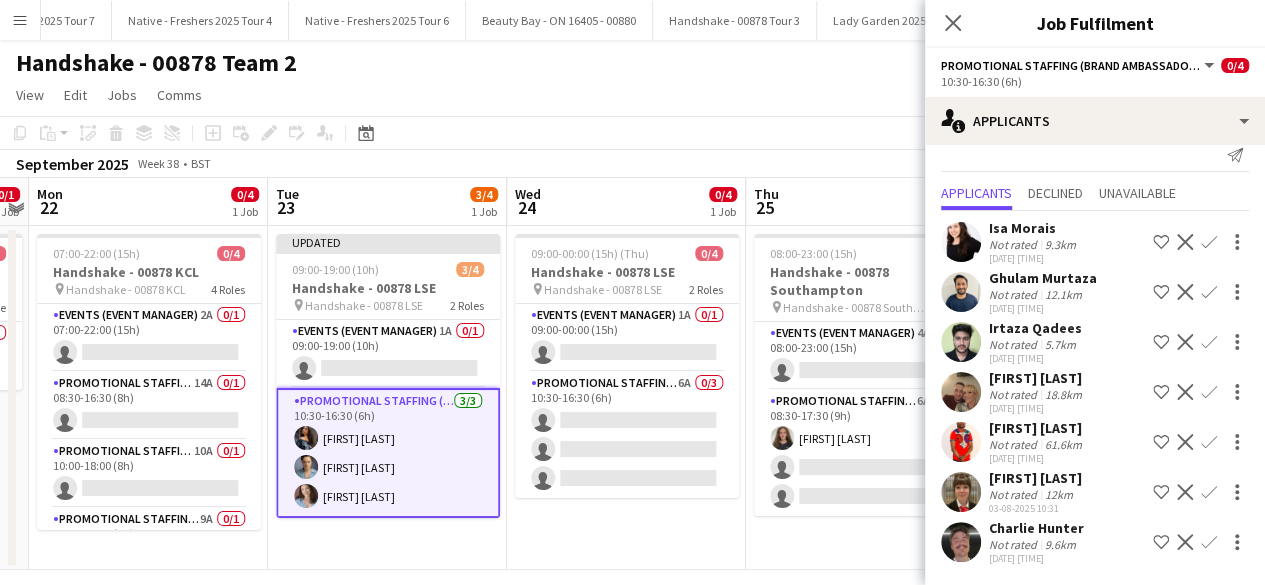 scroll, scrollTop: 0, scrollLeft: 0, axis: both 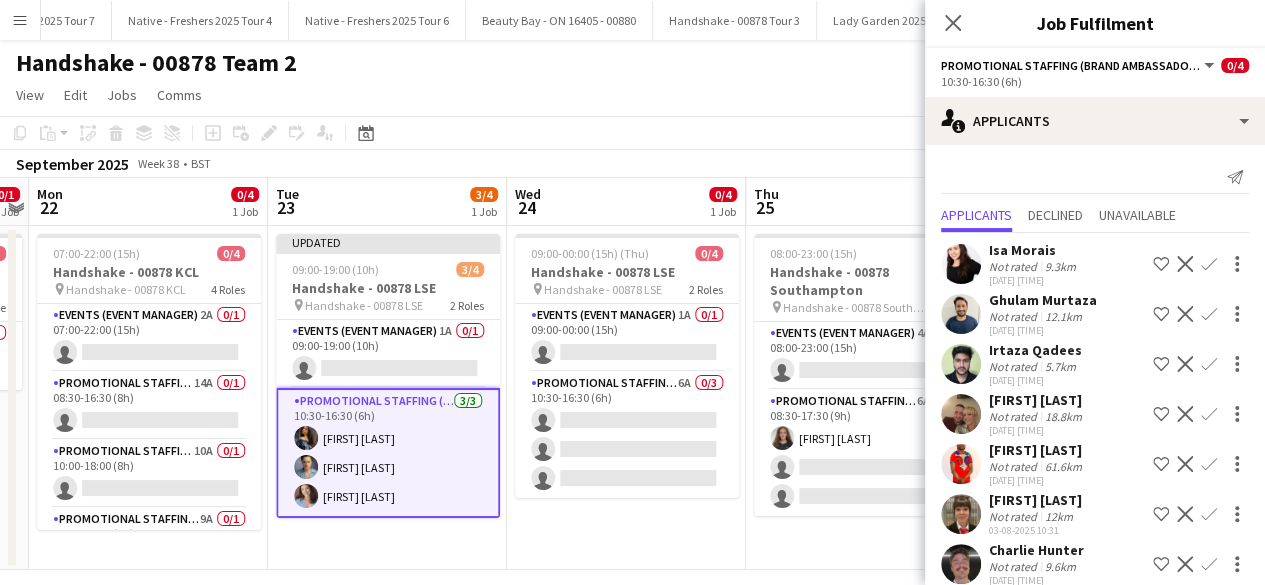 click on "[TIME] (15h) (Thu)   0/4   Handshake - 00878 LSE
pin
Handshake - 00878 LSE    2 Roles   Events (Event Manager)   1A   0/1   [TIME] (15h)
single-neutral-actions
Promotional Staffing (Brand Ambassadors)   6A   0/3   10:30-16:30 (6h)
single-neutral-actions
single-neutral-actions
single-neutral-actions" at bounding box center [626, 398] 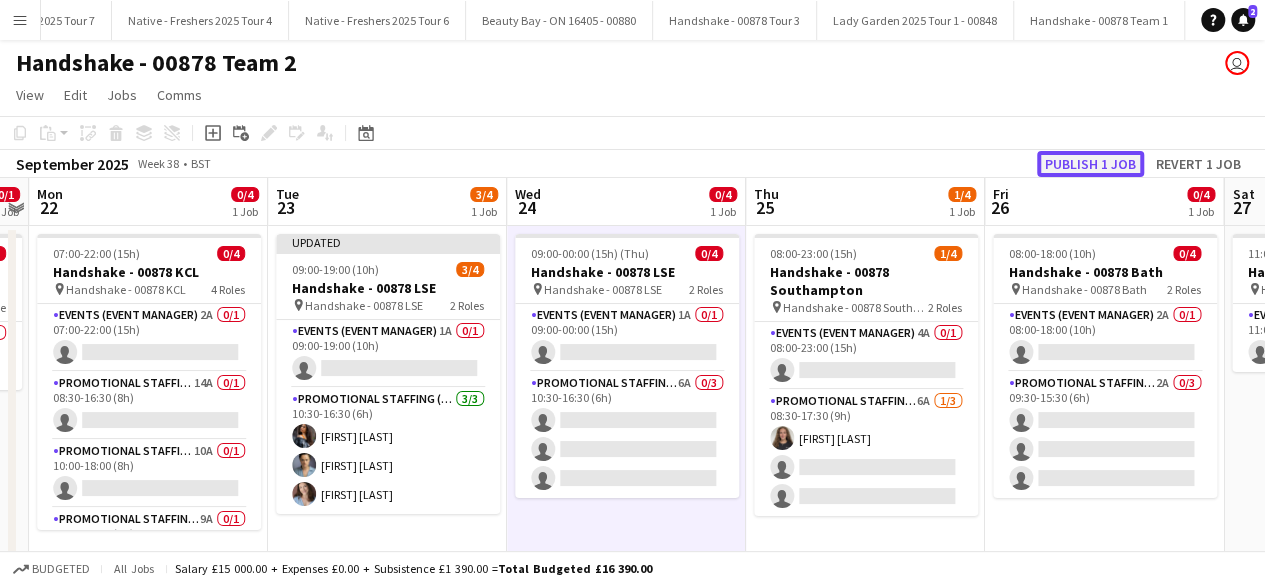 click on "Publish 1 job" 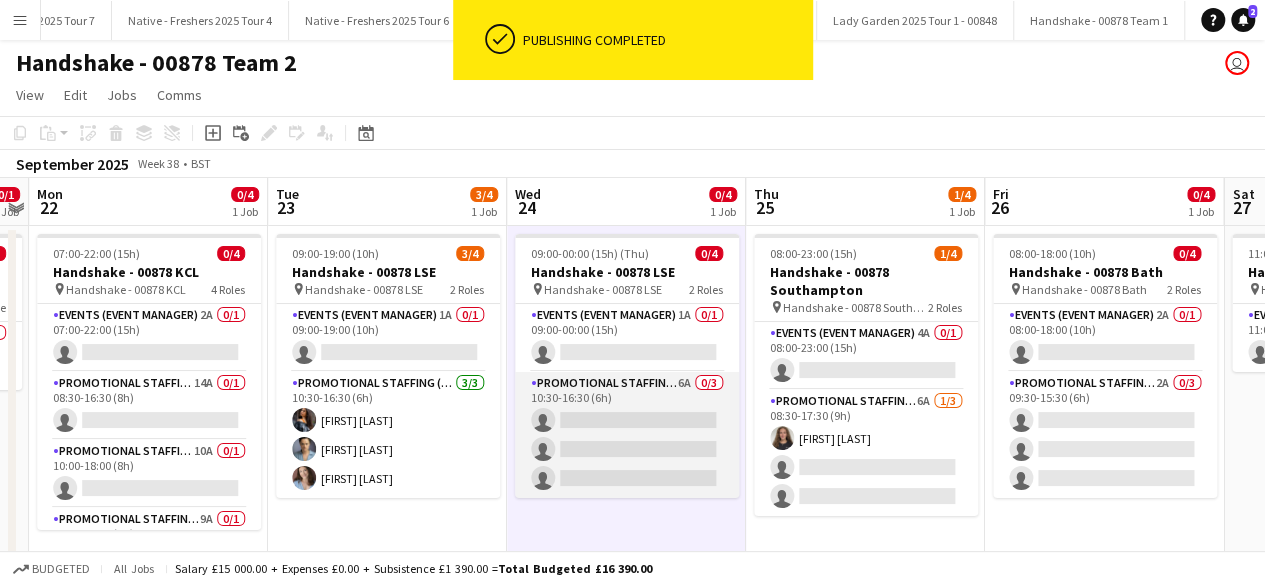 click on "Promotional Staffing (Brand Ambassadors)   6A   0/3   10:30-16:30 (6h)
single-neutral-actions
single-neutral-actions
single-neutral-actions" at bounding box center [627, 435] 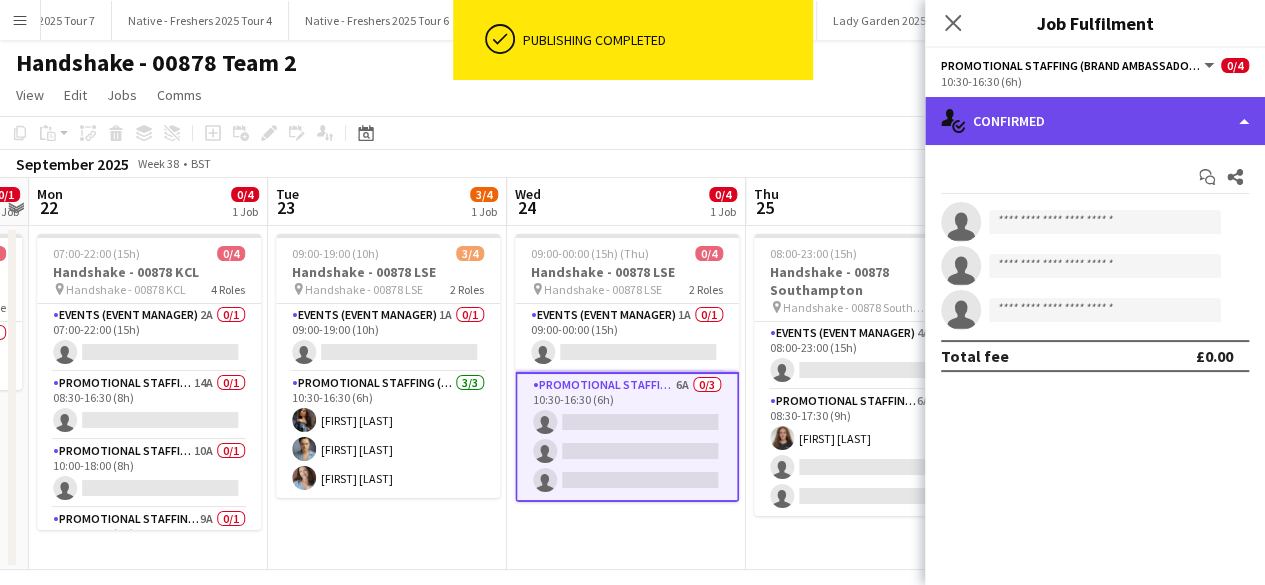 click on "single-neutral-actions-check-2
Confirmed" 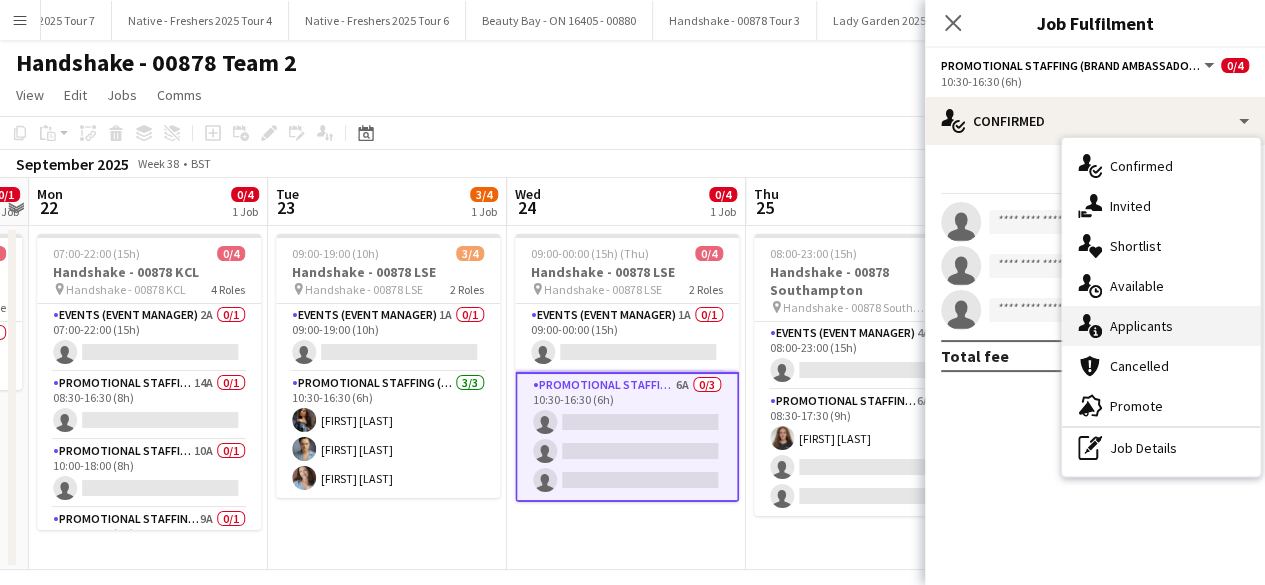 click on "single-neutral-actions-information
Applicants" at bounding box center [1161, 326] 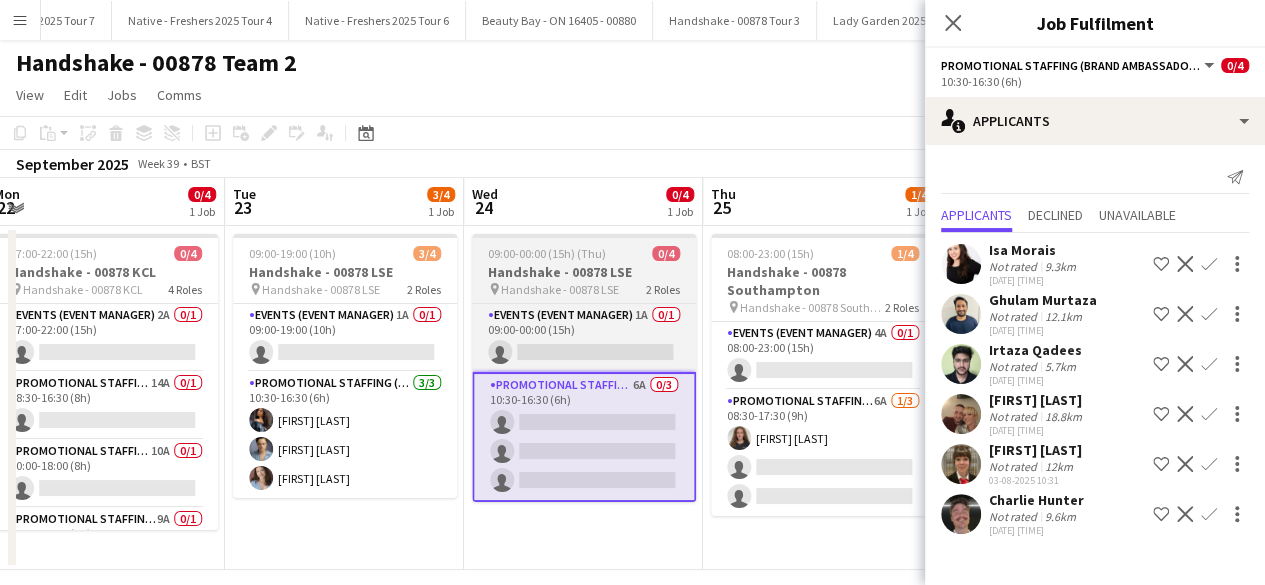 scroll, scrollTop: 0, scrollLeft: 734, axis: horizontal 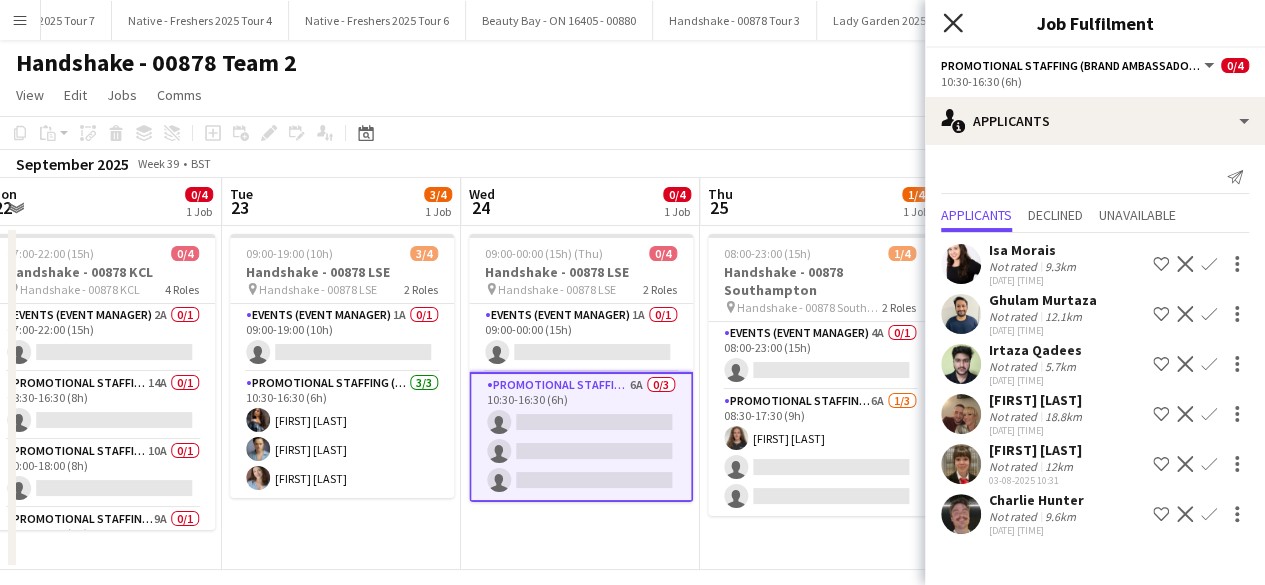 click 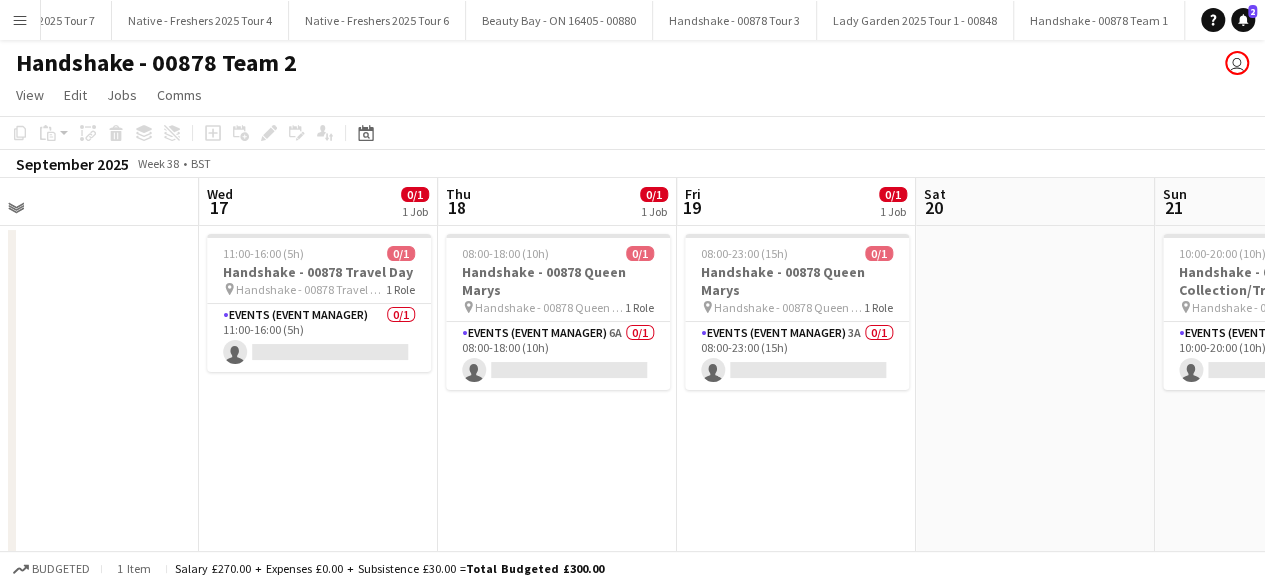 scroll, scrollTop: 0, scrollLeft: 519, axis: horizontal 